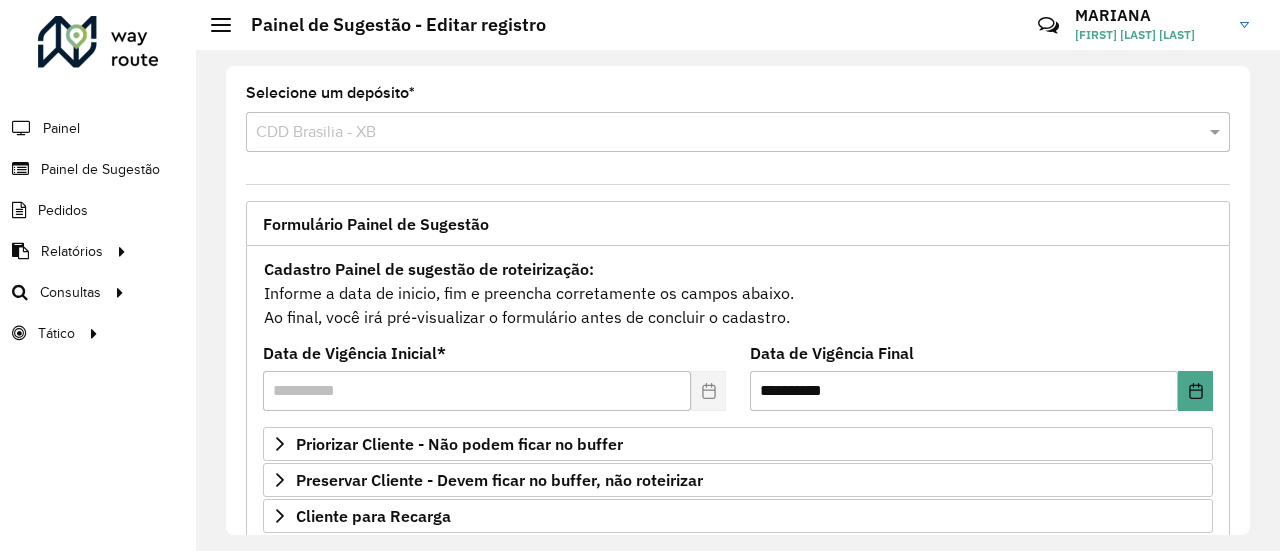 scroll, scrollTop: 0, scrollLeft: 0, axis: both 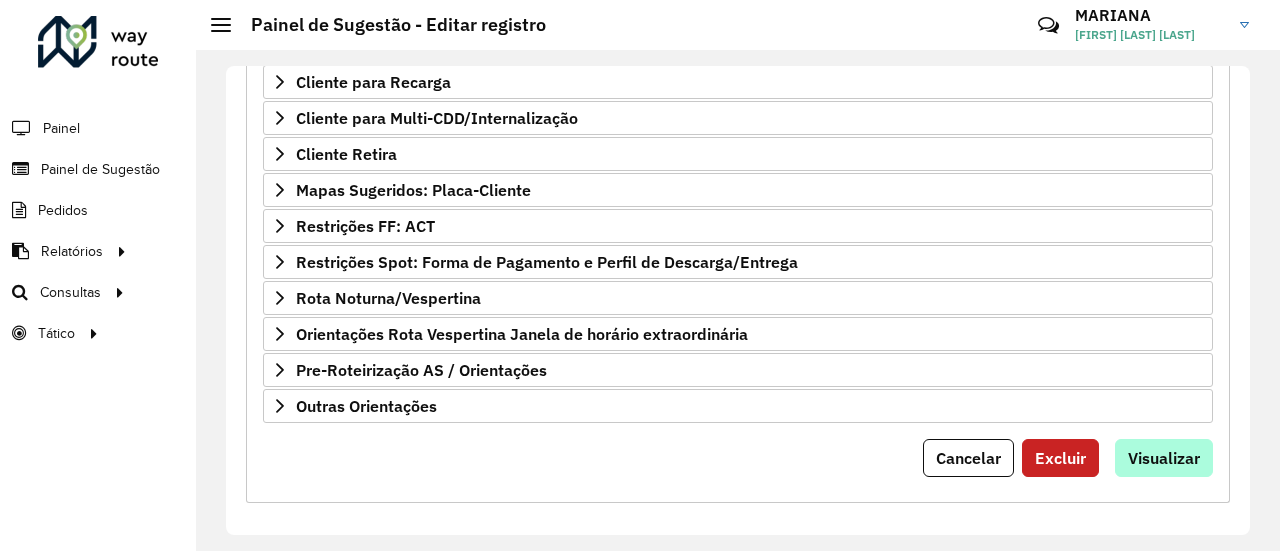 click on "Visualizar" at bounding box center (1164, 458) 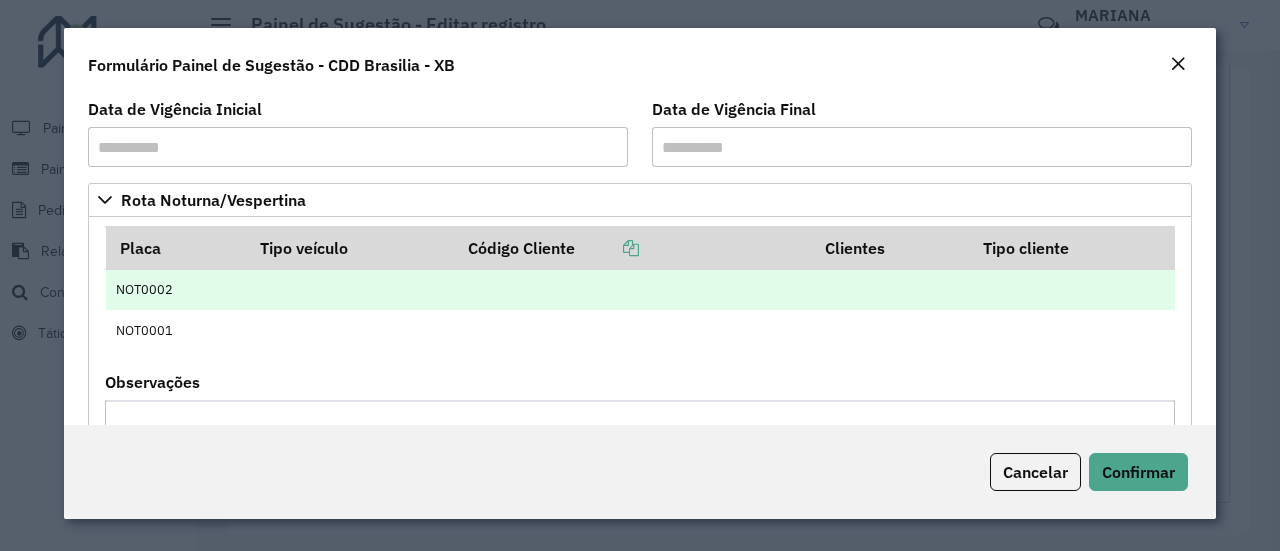 scroll, scrollTop: 425, scrollLeft: 0, axis: vertical 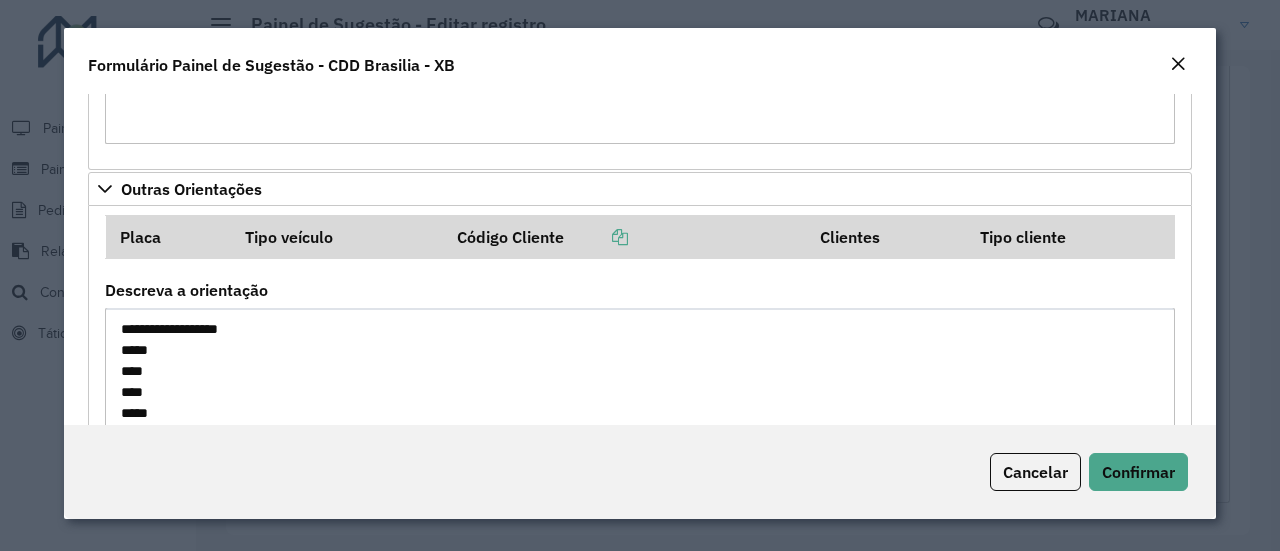 click on "**********" at bounding box center [640, 380] 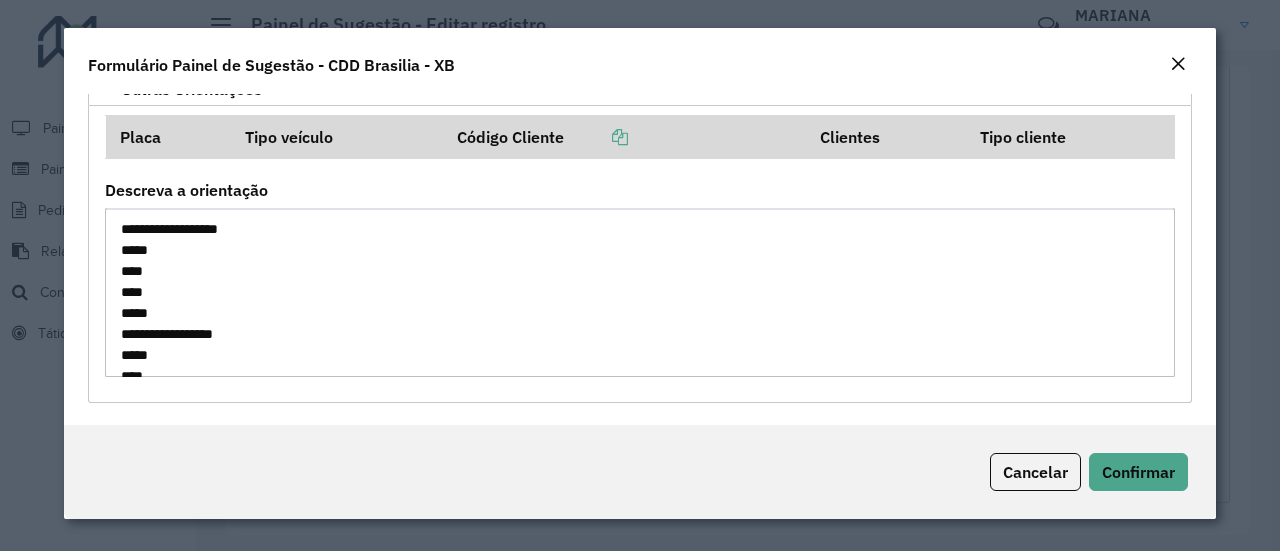 scroll, scrollTop: 524, scrollLeft: 0, axis: vertical 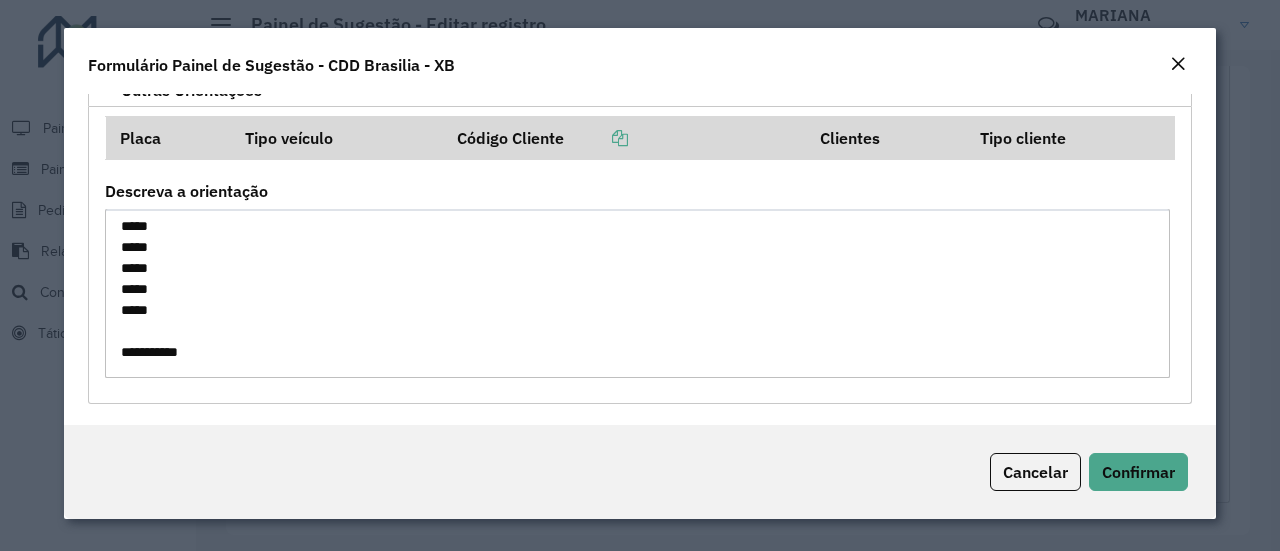 click on "**********" at bounding box center (637, 293) 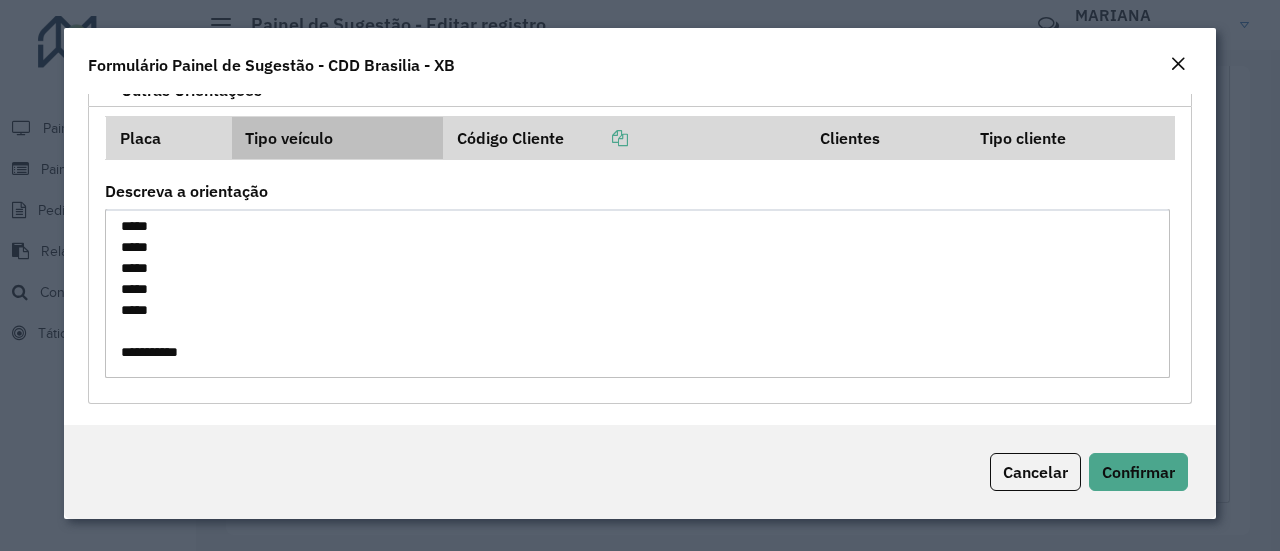click on "Tipo veículo" at bounding box center [337, 138] 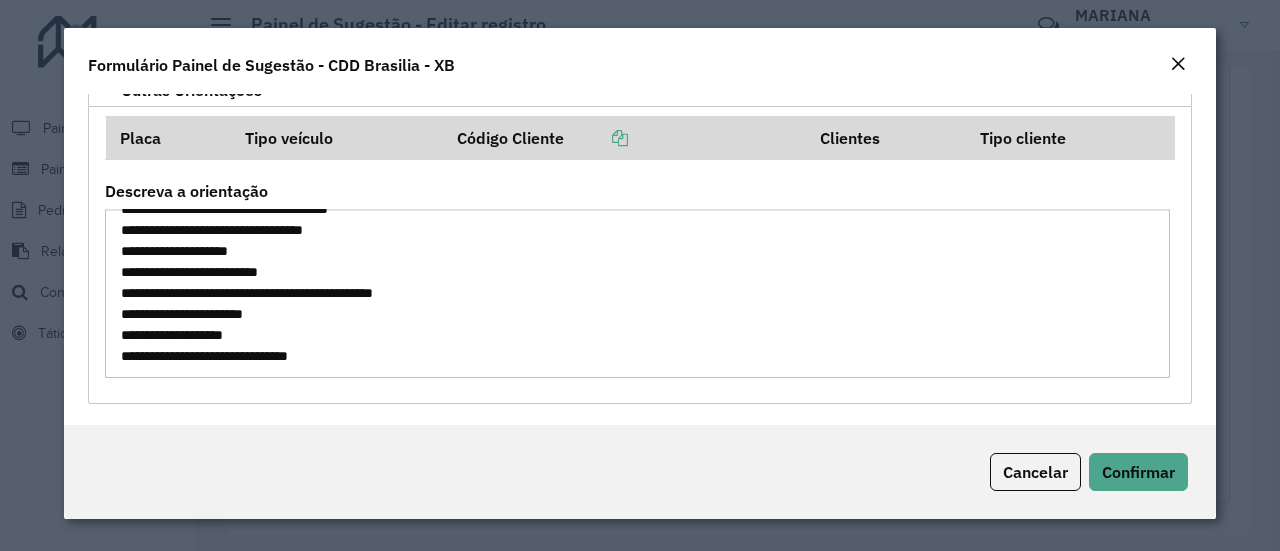 scroll, scrollTop: 0, scrollLeft: 0, axis: both 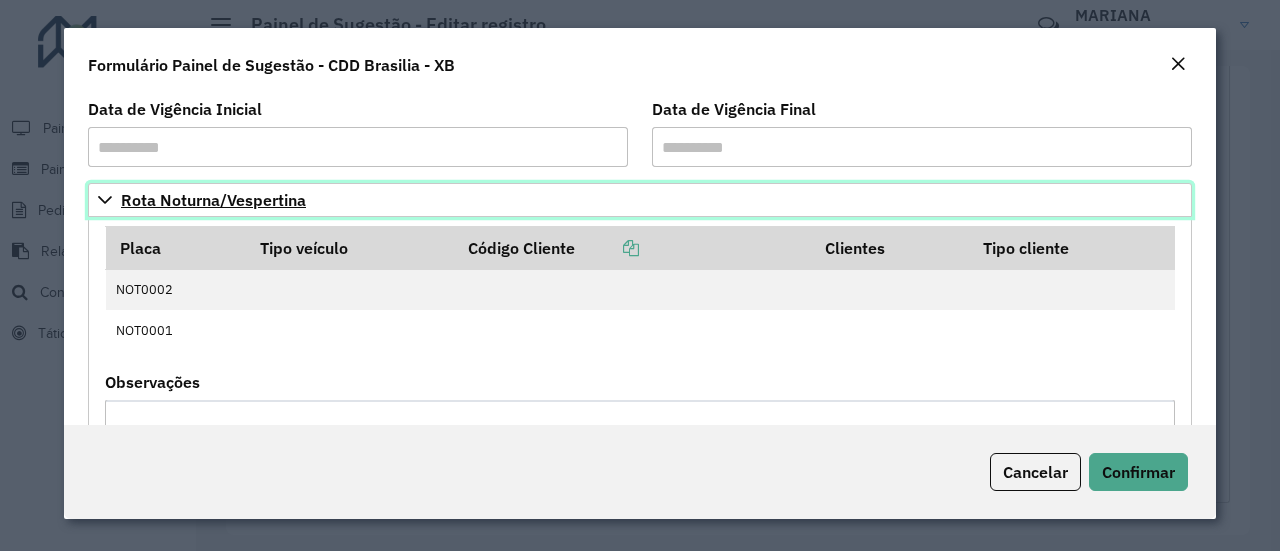 click 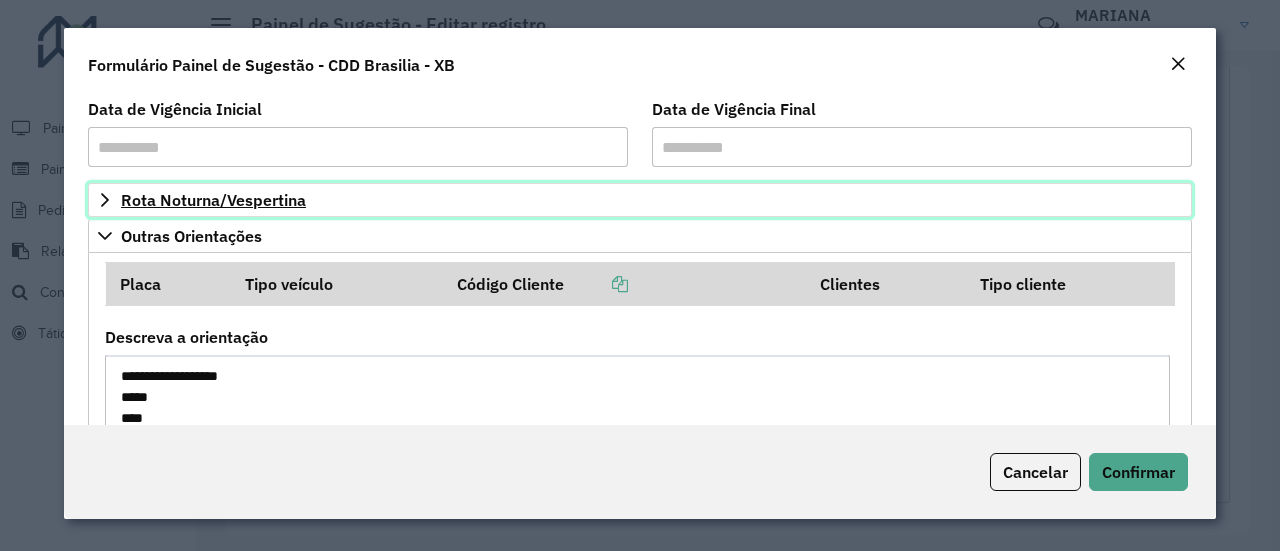 scroll, scrollTop: 148, scrollLeft: 0, axis: vertical 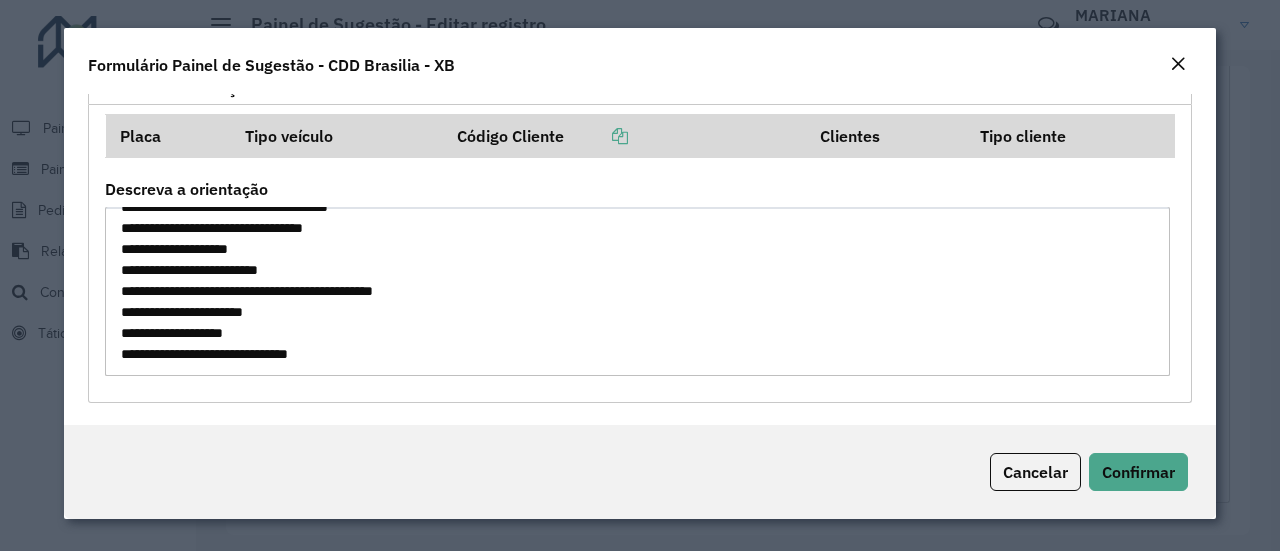 click on "**********" at bounding box center [637, 291] 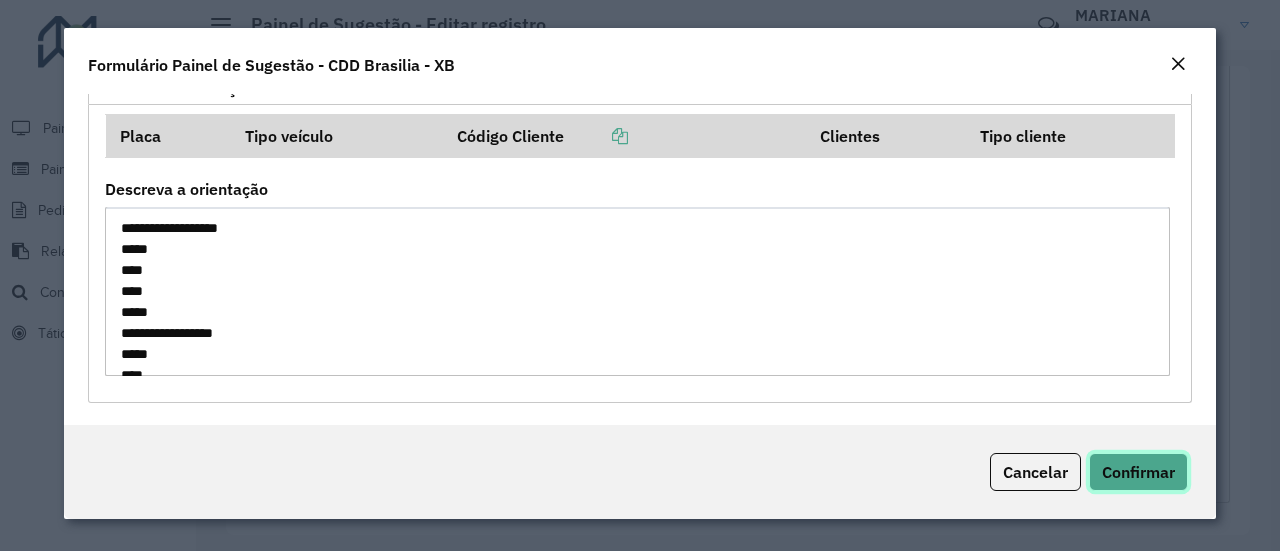 click on "Confirmar" 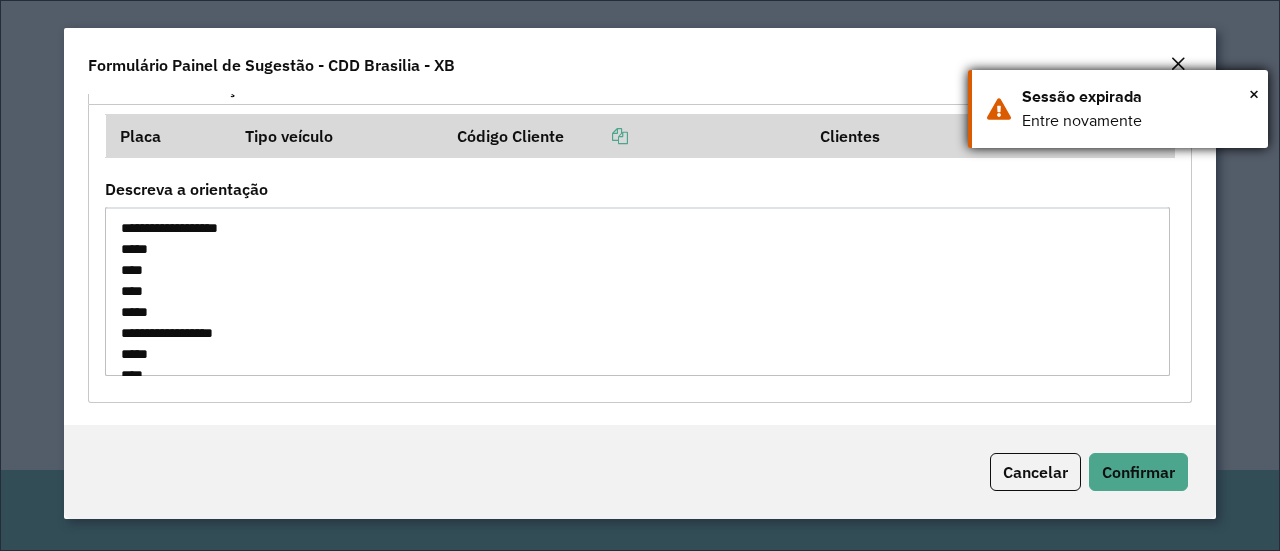 click on "Entre novamente" at bounding box center (1137, 121) 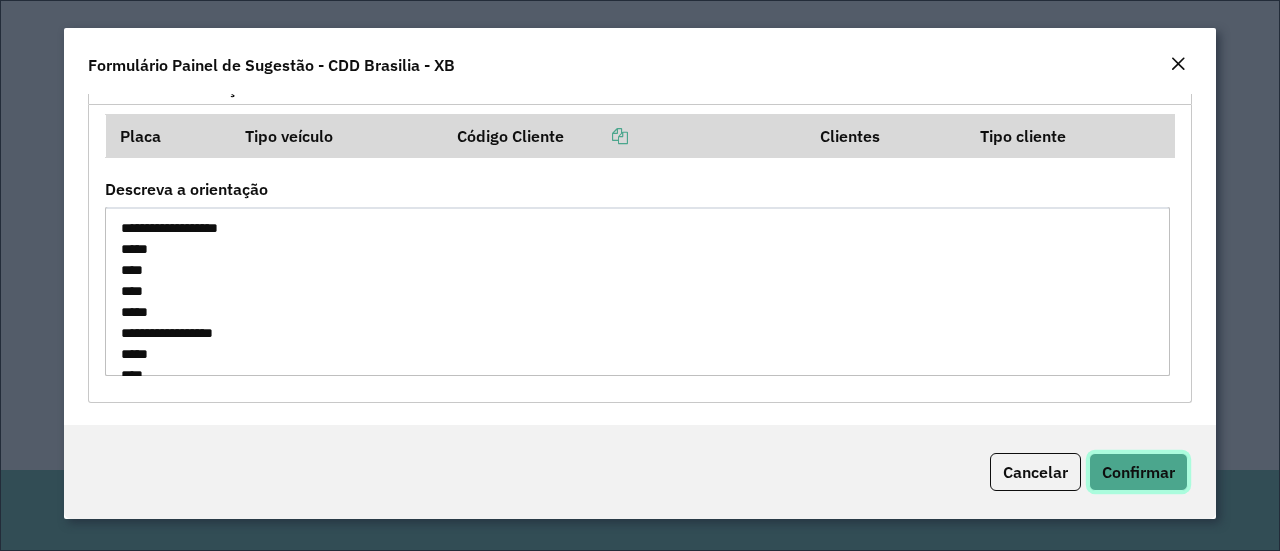 click on "Confirmar" 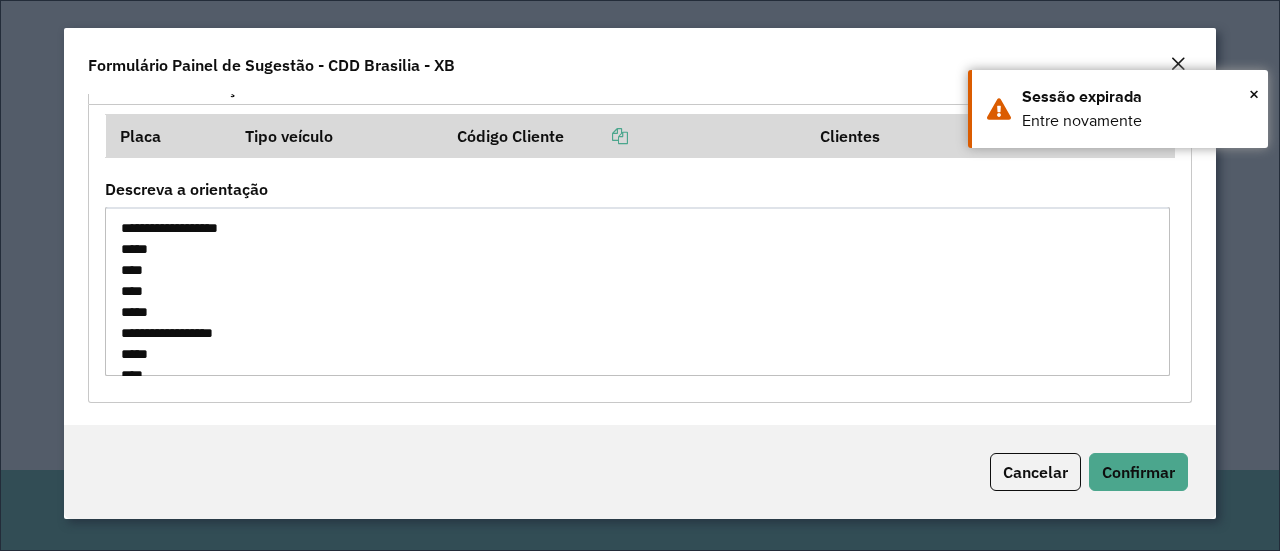 click 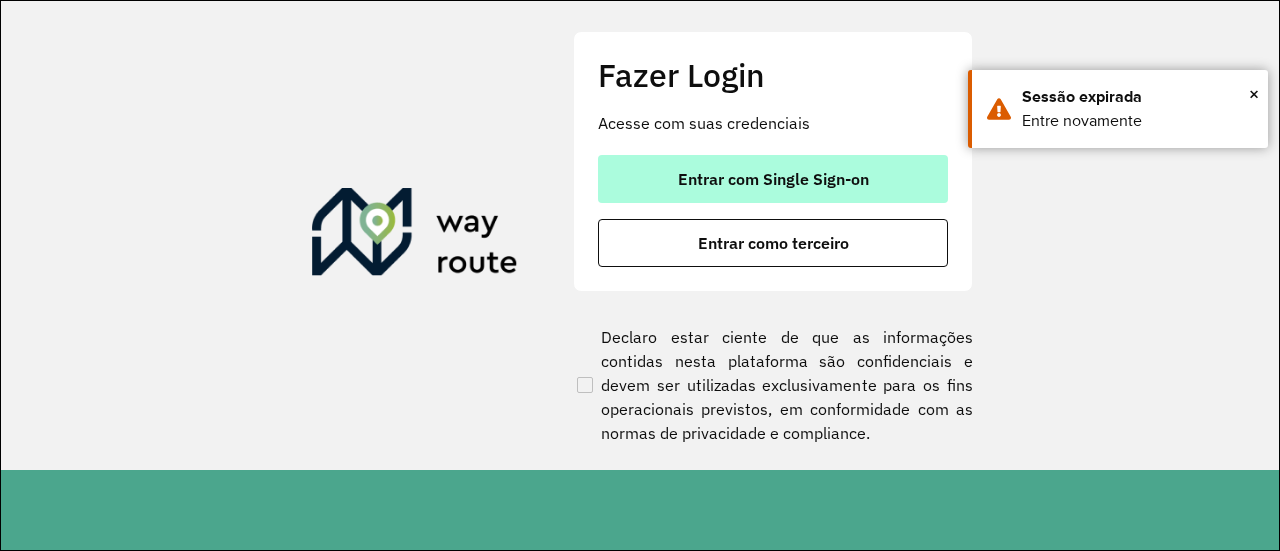 click on "Entrar com Single Sign-on" at bounding box center [773, 179] 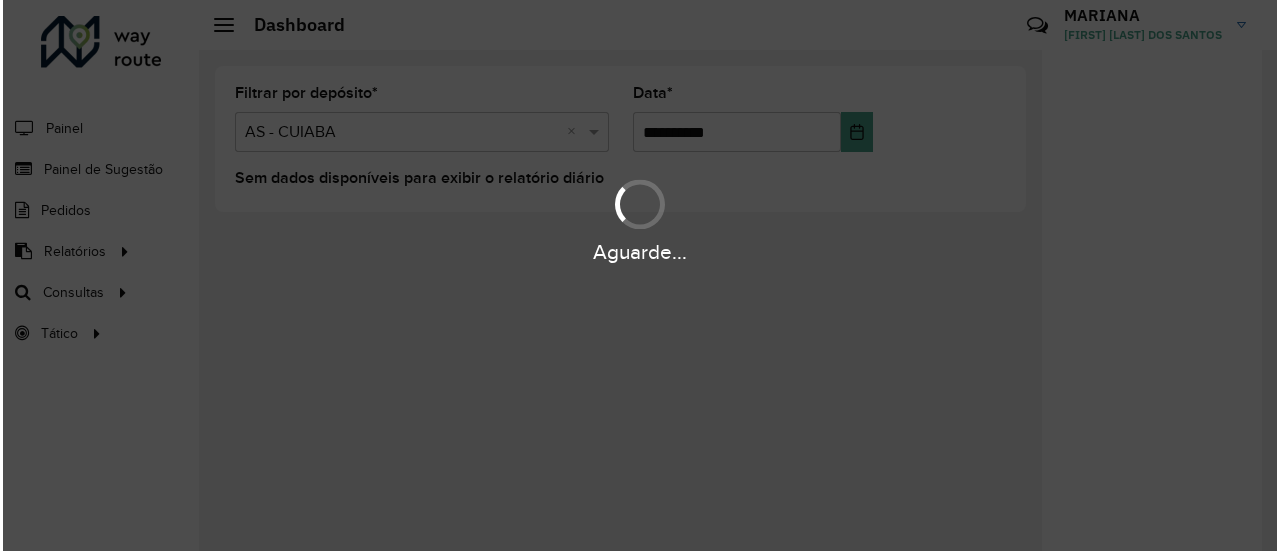 scroll, scrollTop: 0, scrollLeft: 0, axis: both 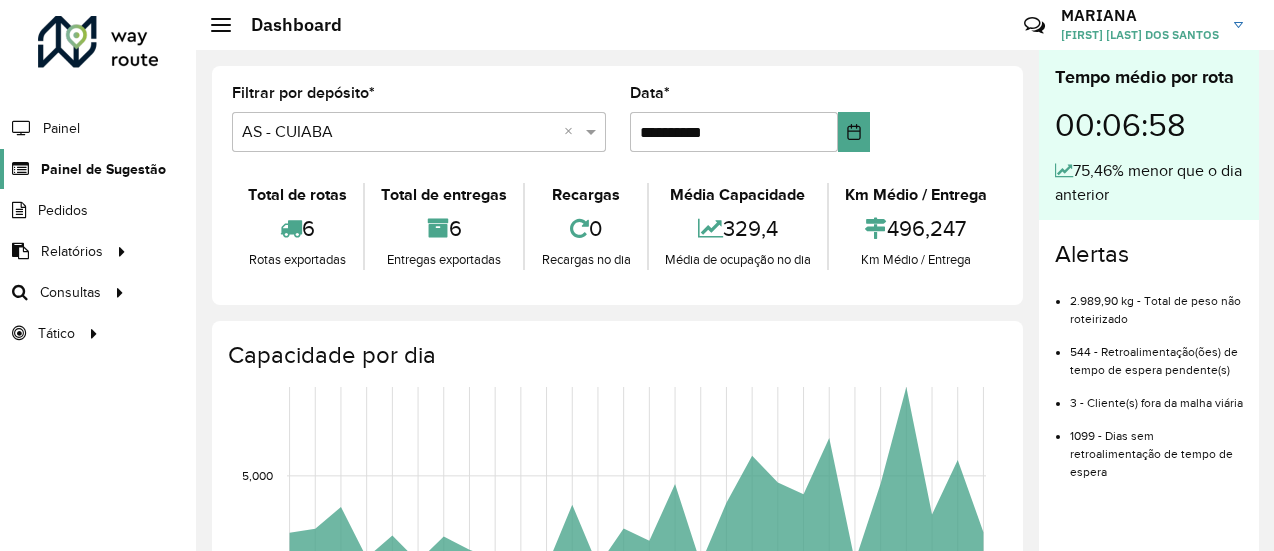 click on "Painel de Sugestão" 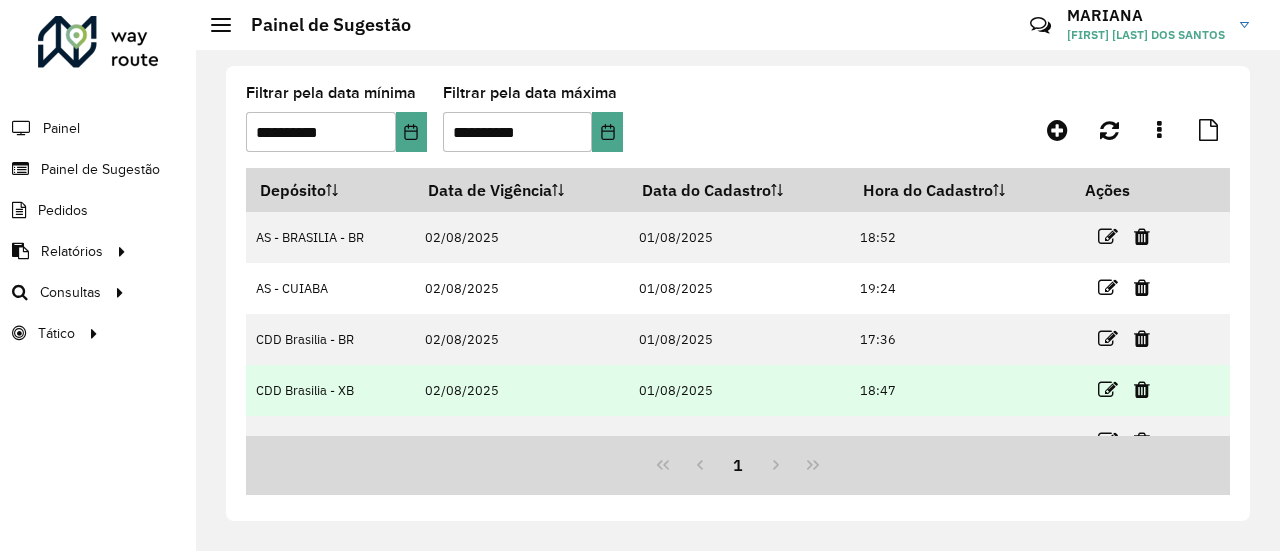 scroll, scrollTop: 89, scrollLeft: 0, axis: vertical 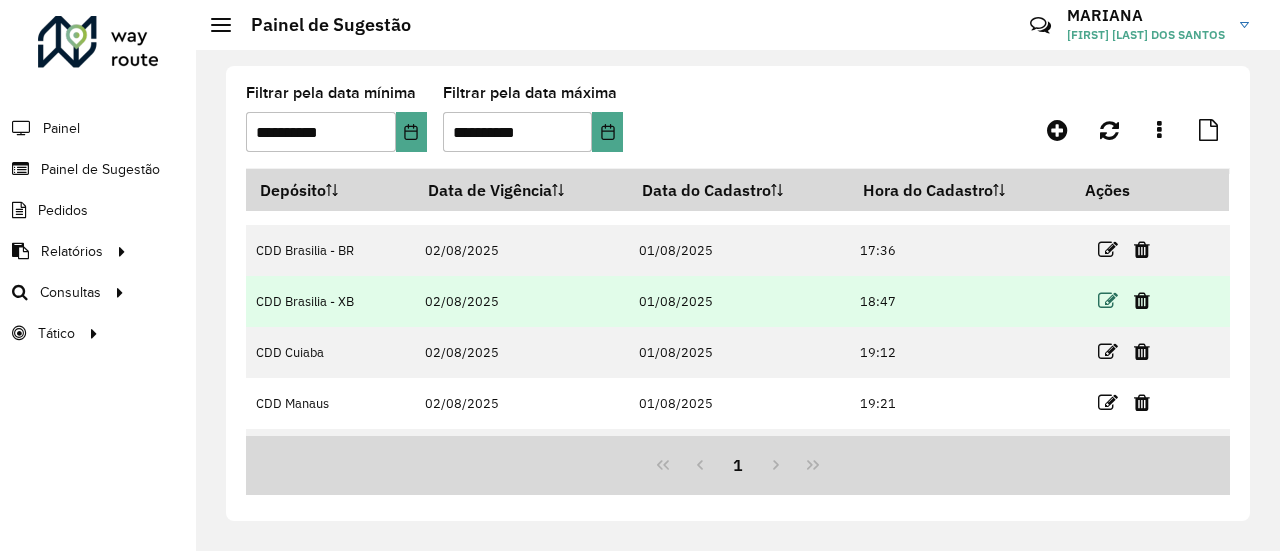 click at bounding box center [1108, 301] 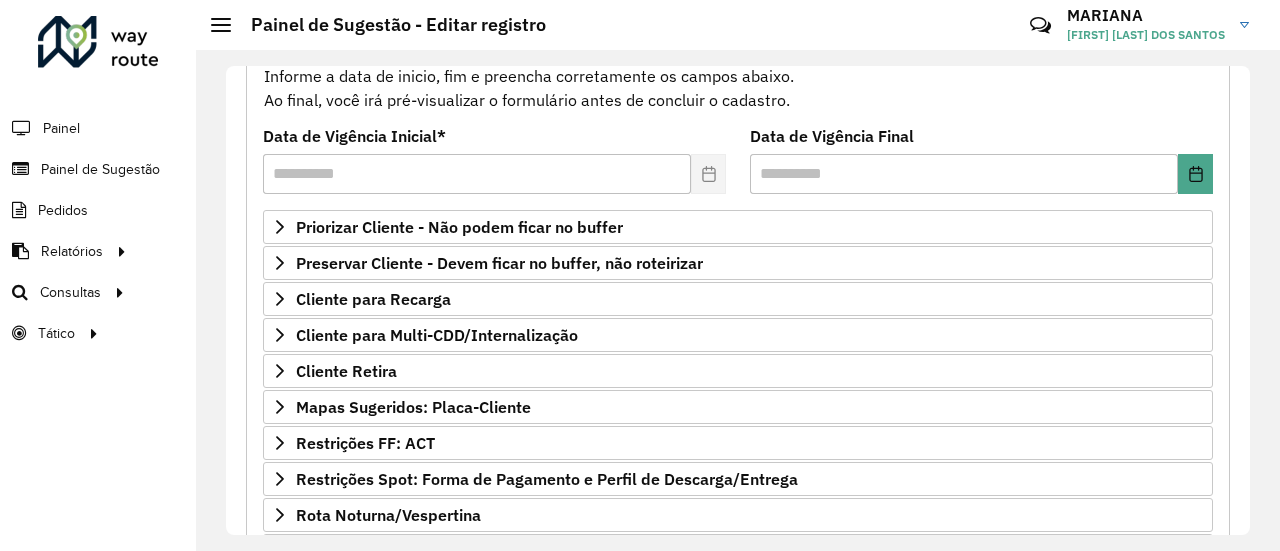 scroll, scrollTop: 220, scrollLeft: 0, axis: vertical 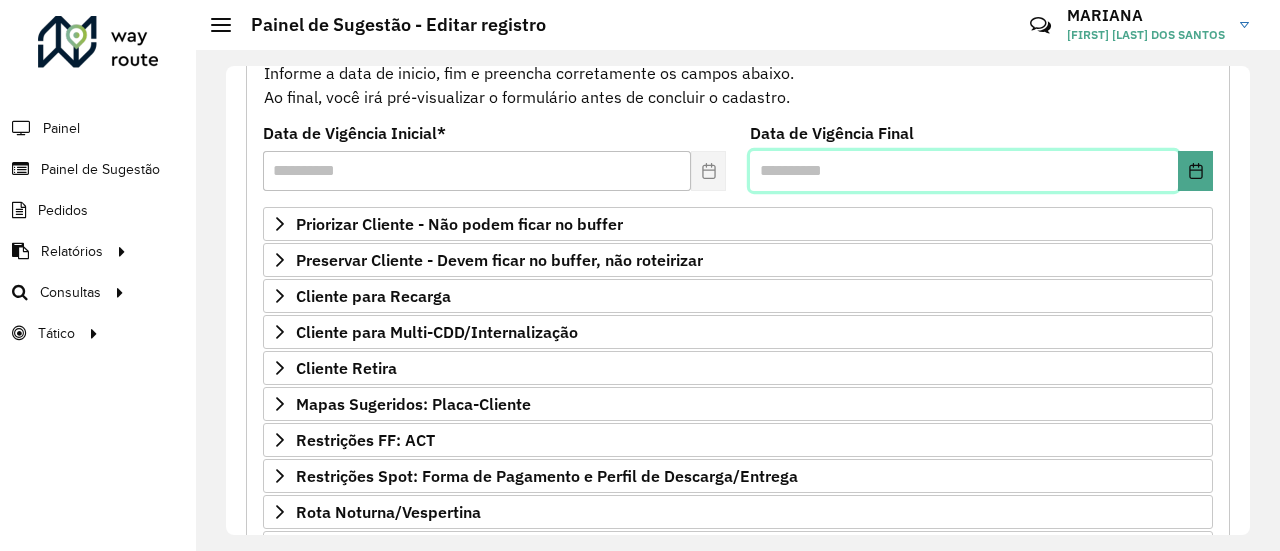 click at bounding box center (964, 171) 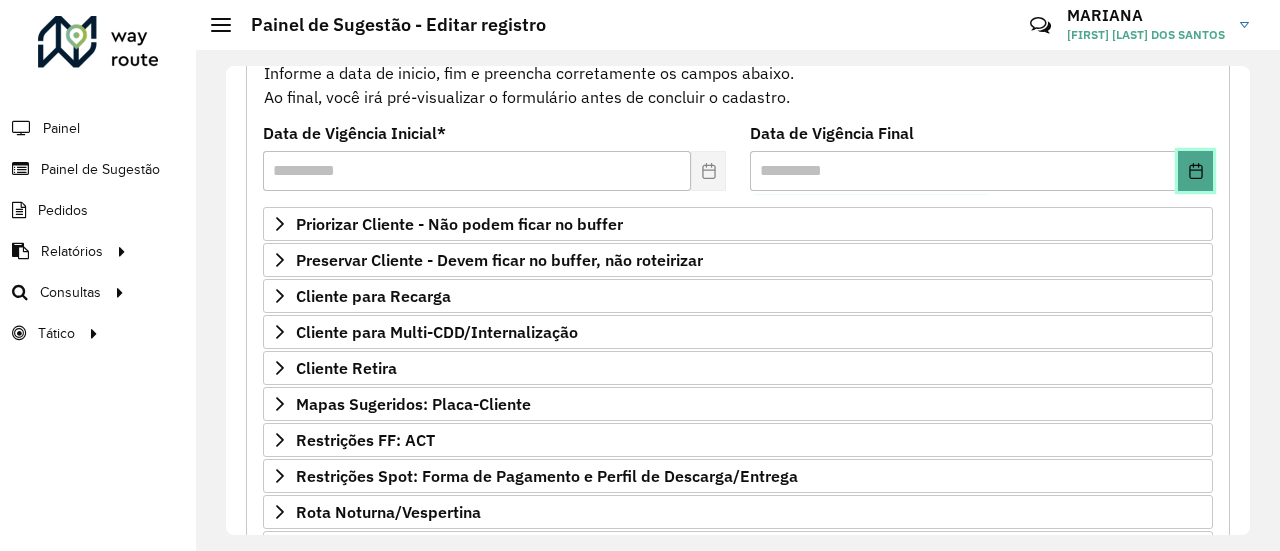 click at bounding box center (1195, 171) 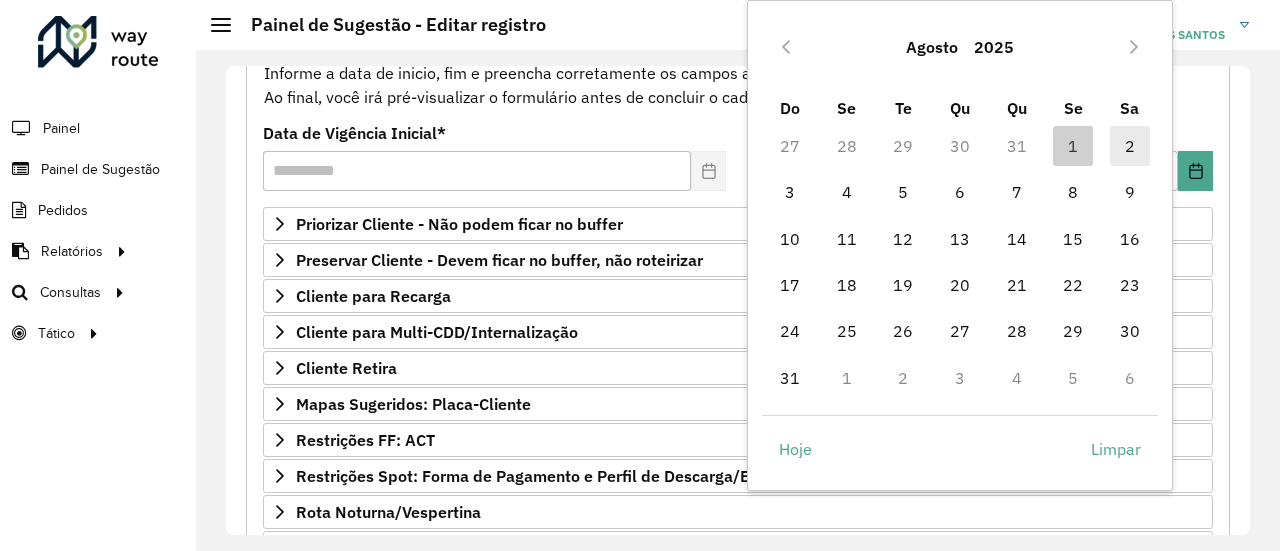 click on "2" at bounding box center (1130, 146) 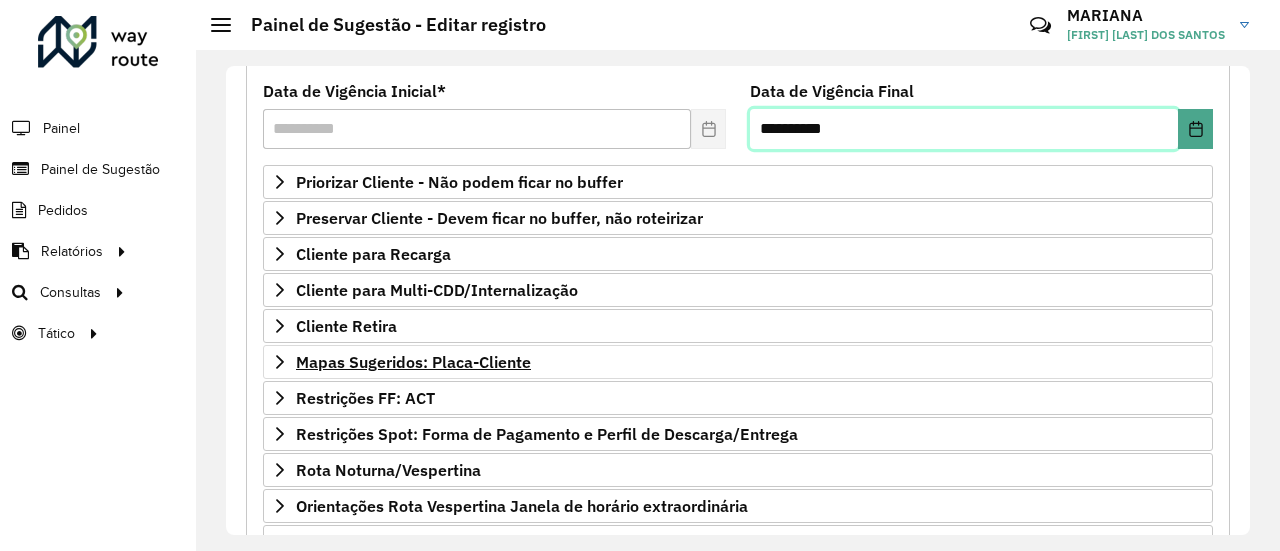 scroll, scrollTop: 260, scrollLeft: 0, axis: vertical 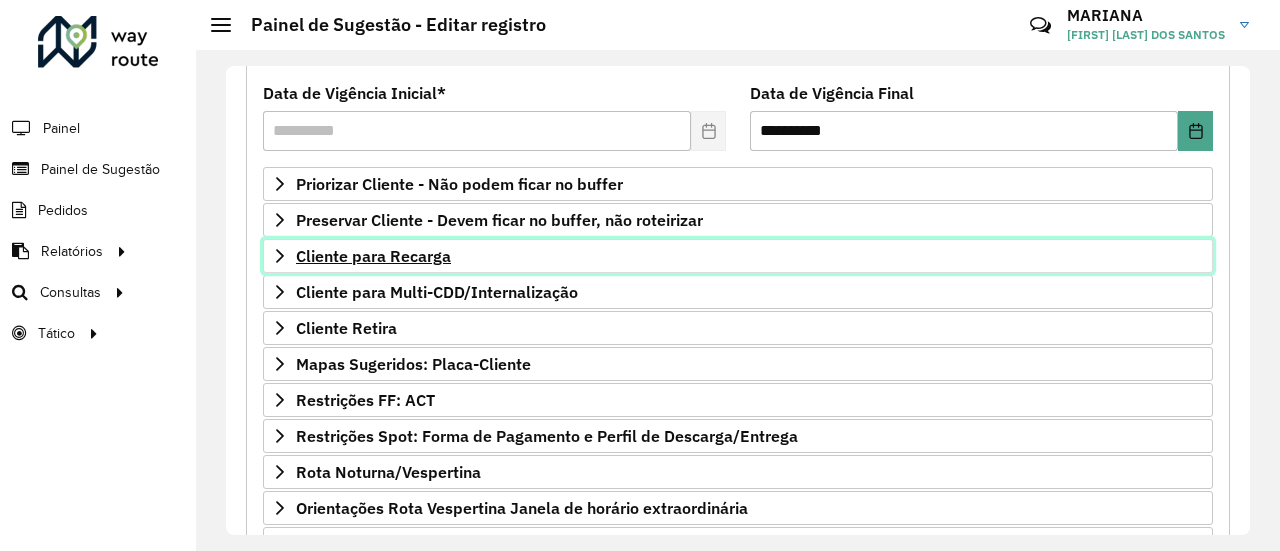click on "Cliente para Recarga" at bounding box center [373, 256] 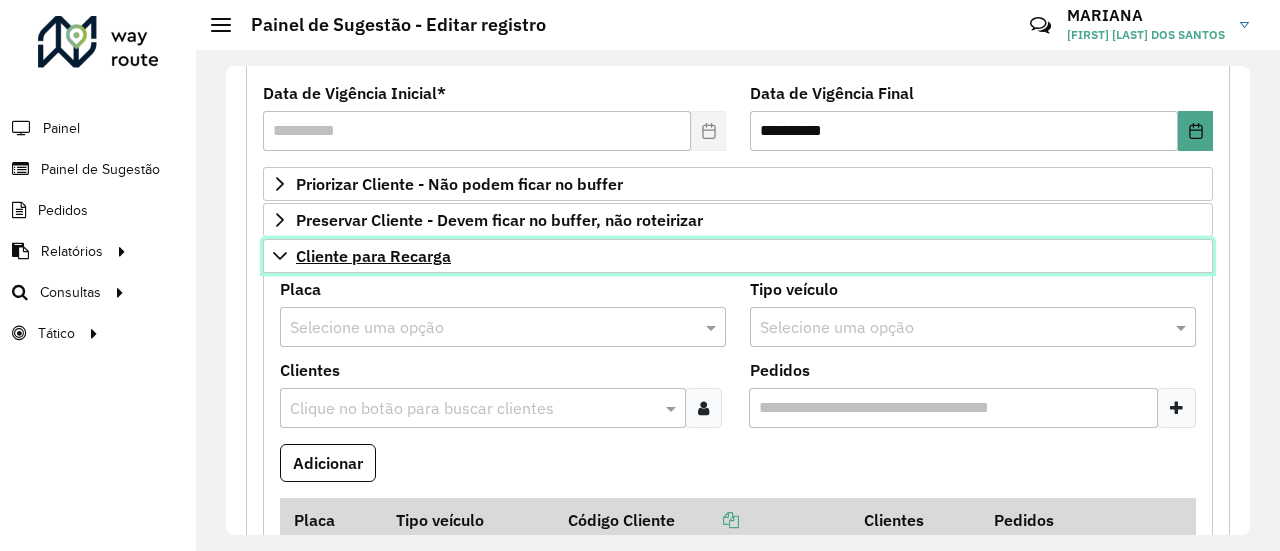 scroll, scrollTop: 324, scrollLeft: 0, axis: vertical 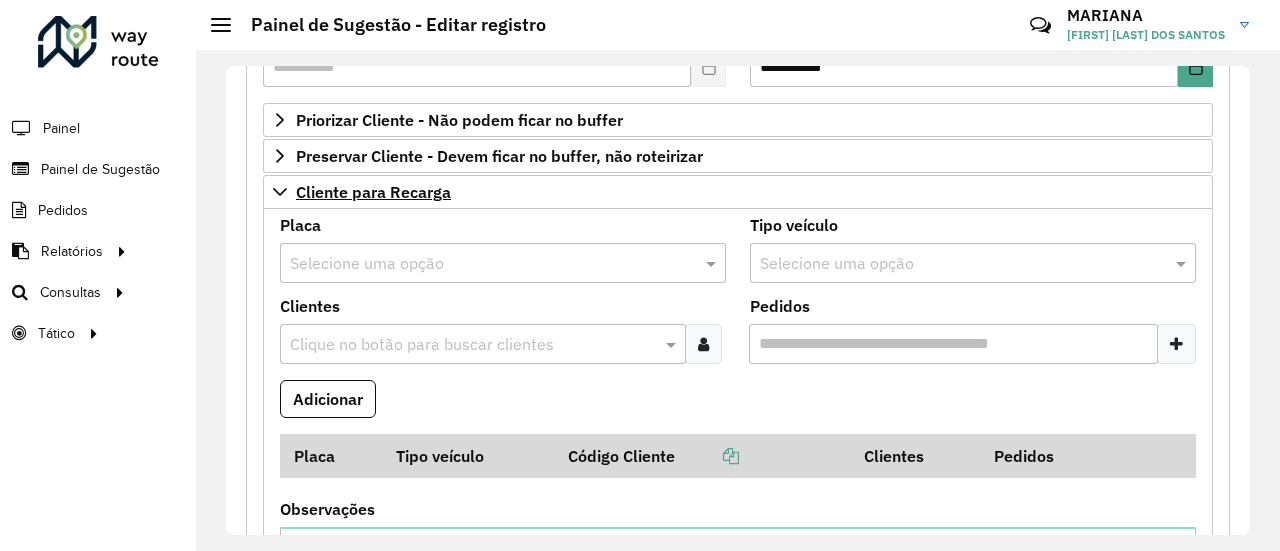 click at bounding box center (483, 264) 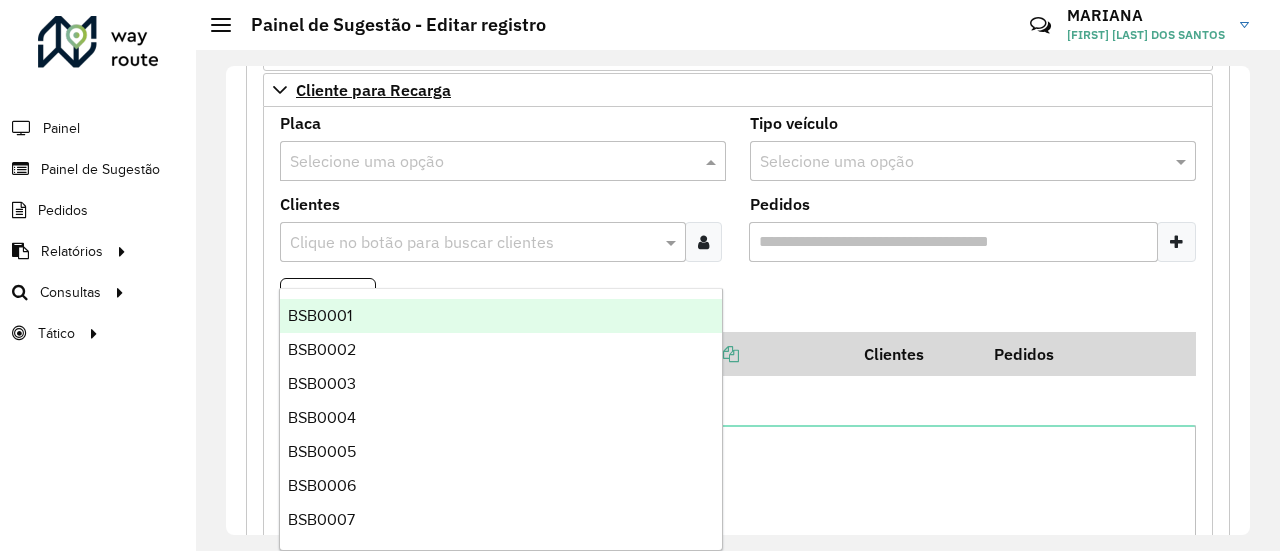 scroll, scrollTop: 426, scrollLeft: 0, axis: vertical 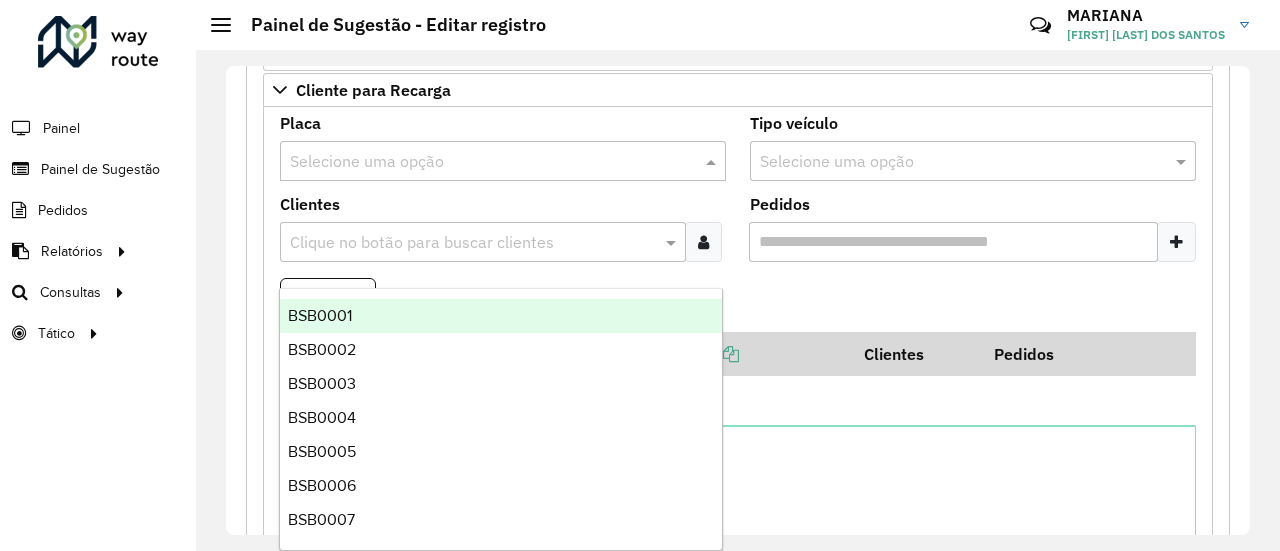 click at bounding box center [473, 243] 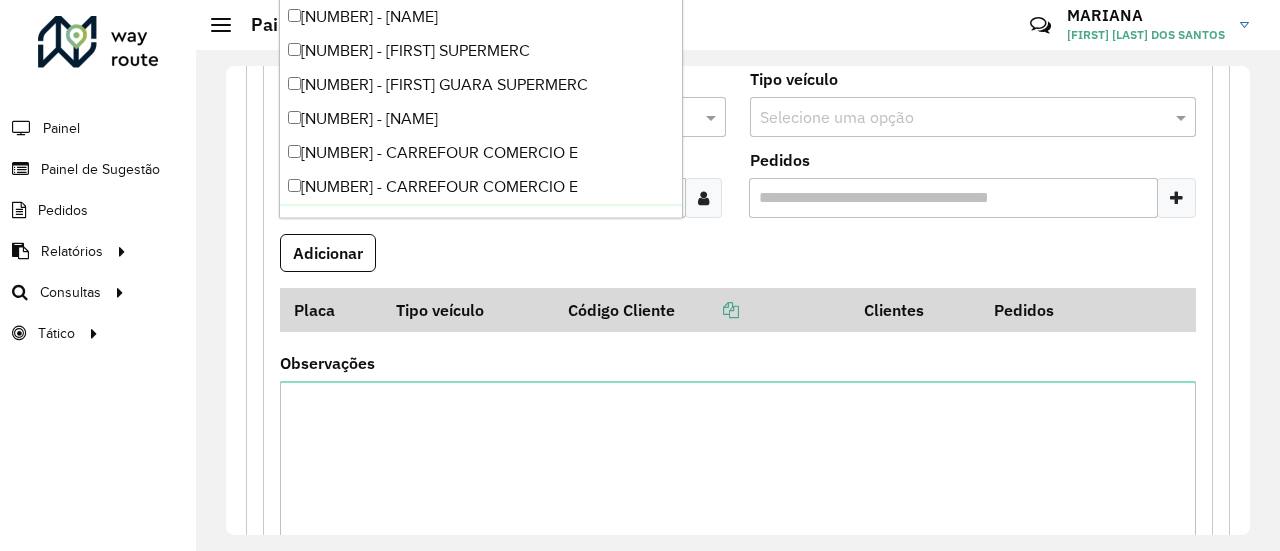 scroll, scrollTop: 242, scrollLeft: 0, axis: vertical 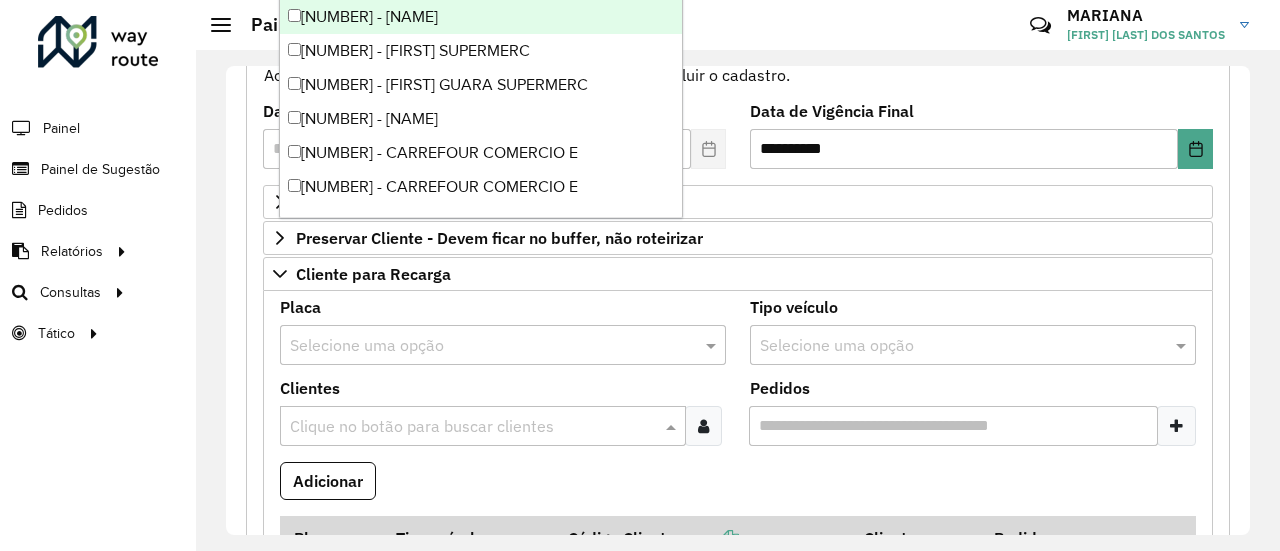 click on "Pedidos" at bounding box center (953, 426) 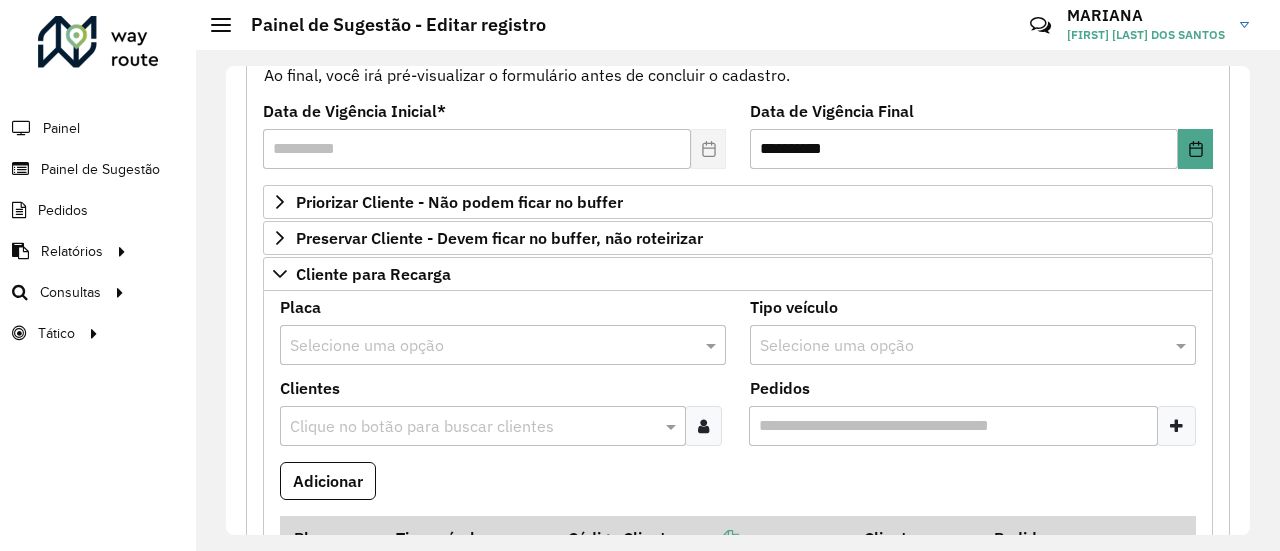 click on "Pedidos" at bounding box center [953, 426] 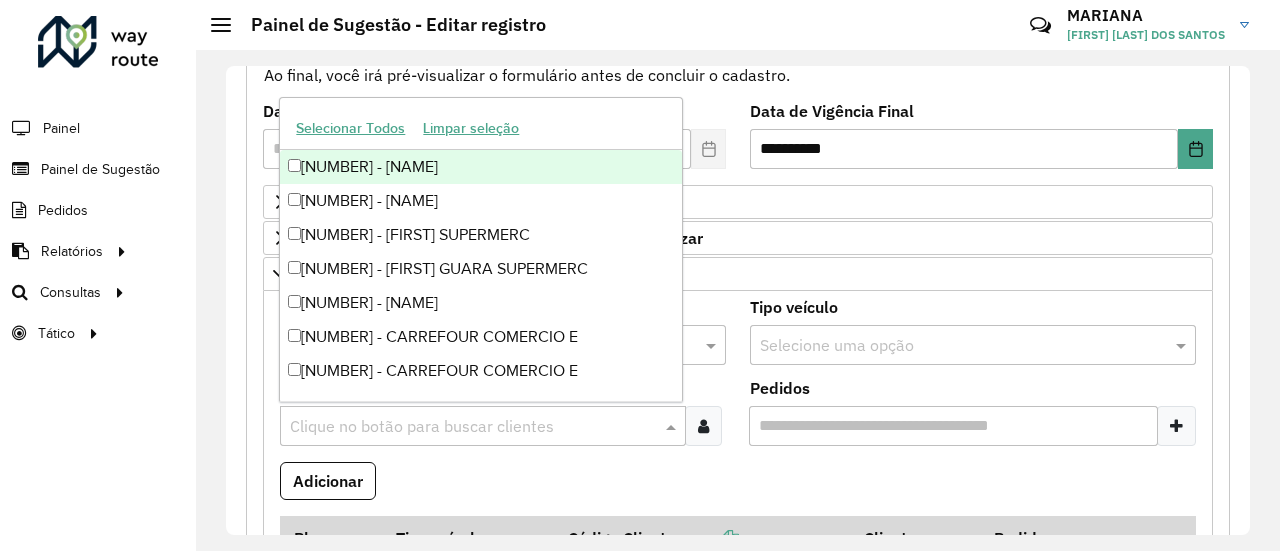 click at bounding box center [473, 427] 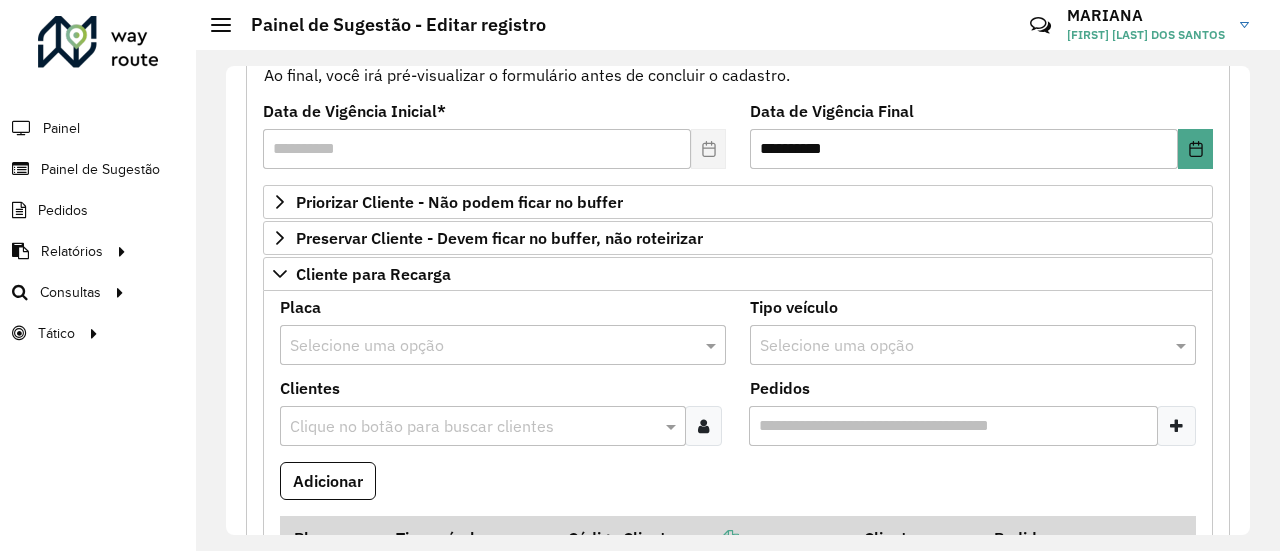 click on "Selecione uma opção" at bounding box center [503, 345] 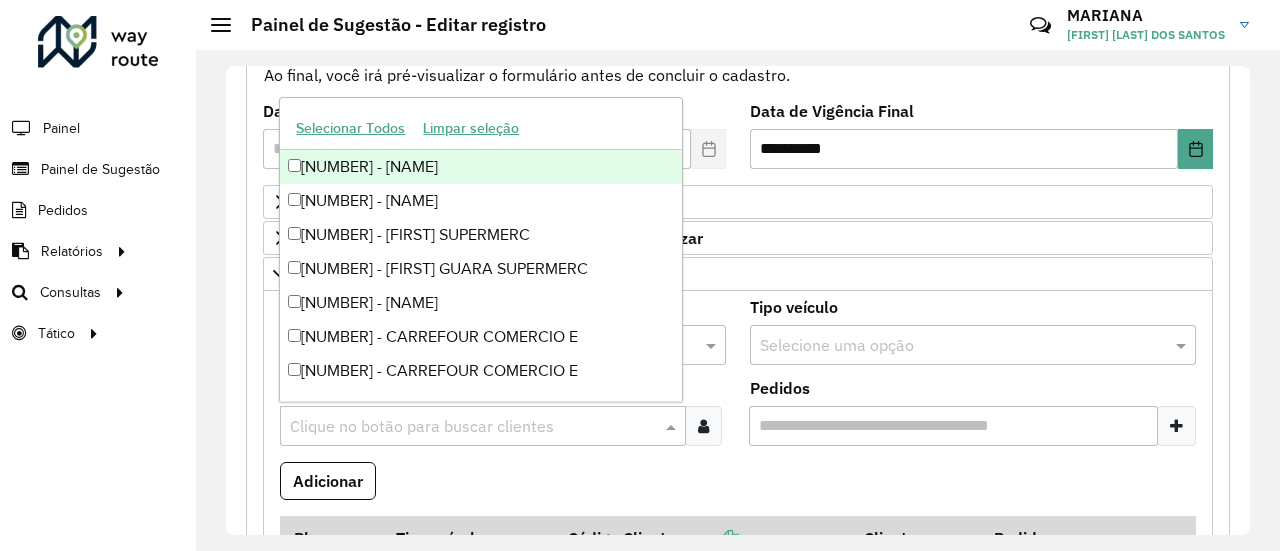 click at bounding box center (473, 427) 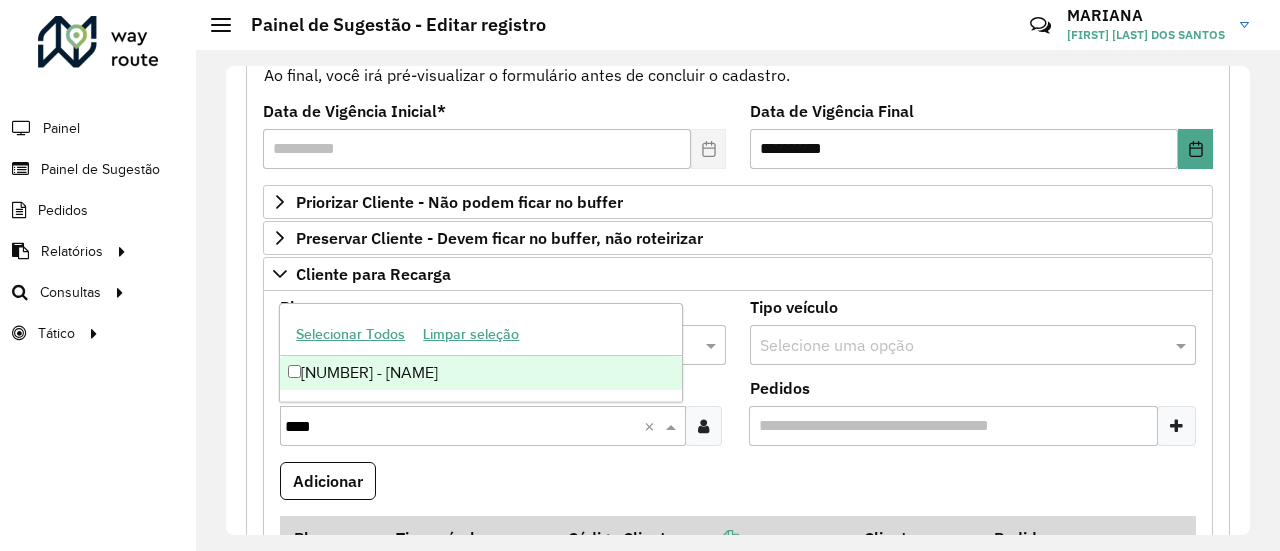 type on "*****" 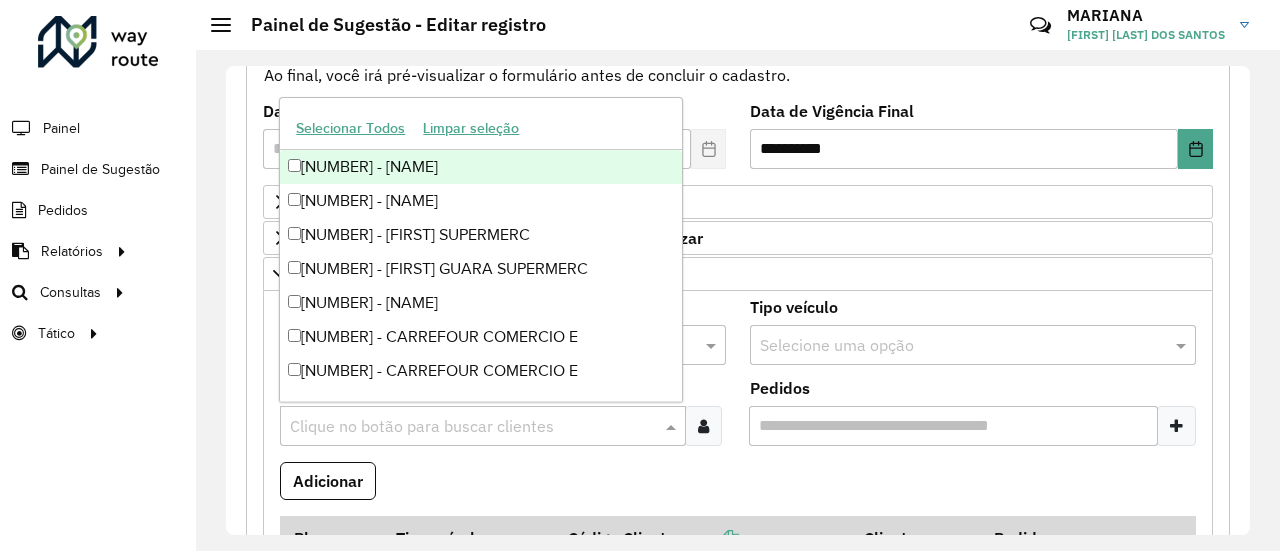 click at bounding box center (473, 427) 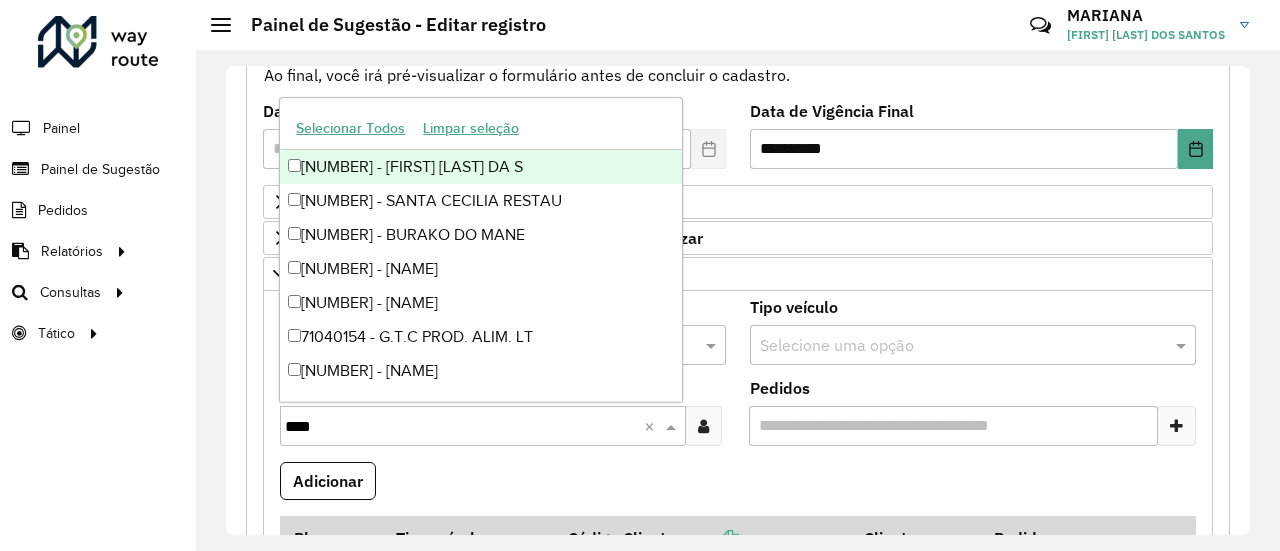type on "*****" 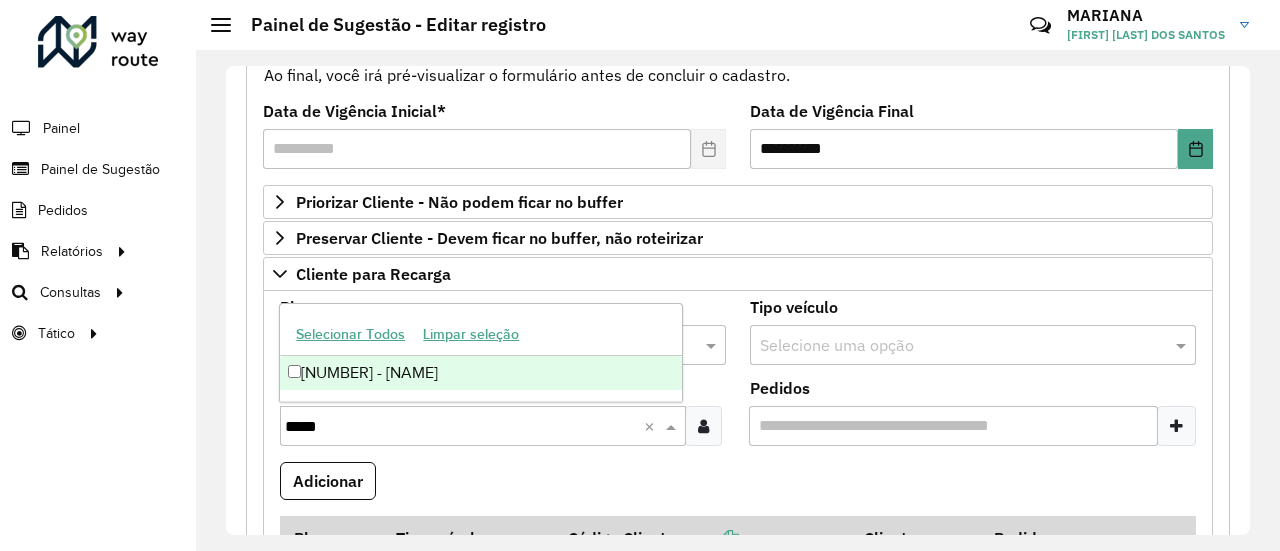 click on "Selecionar Todos   Limpar seleção   [NUMBER] - [NAME]" at bounding box center (481, 352) 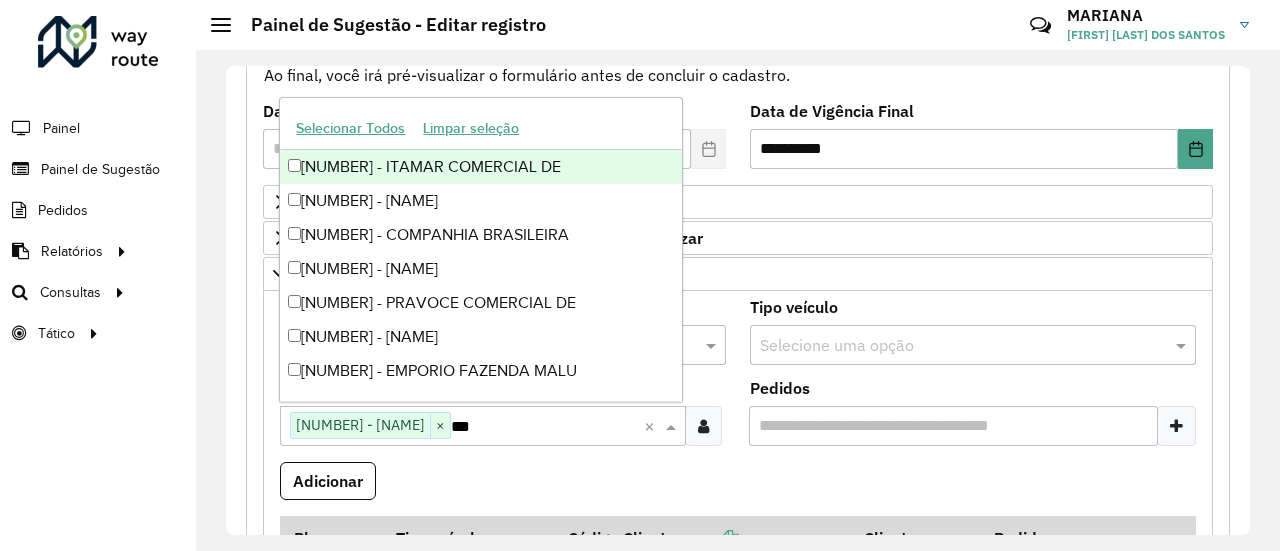 type on "****" 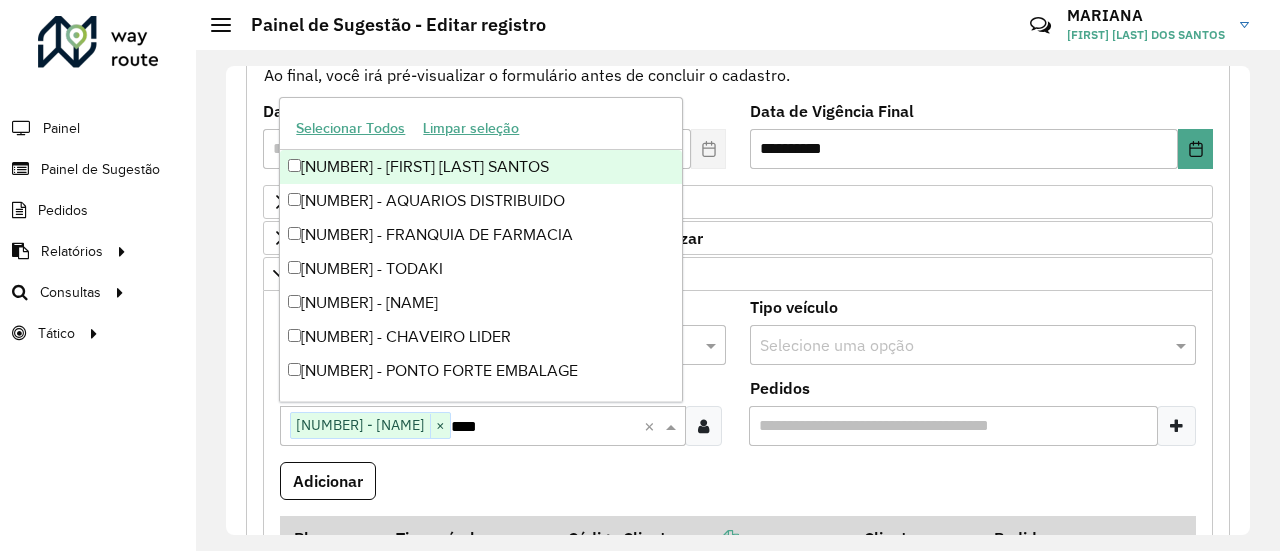 click on "[NUMBER] - [FIRST] [LAST] SANTOS" at bounding box center (481, 167) 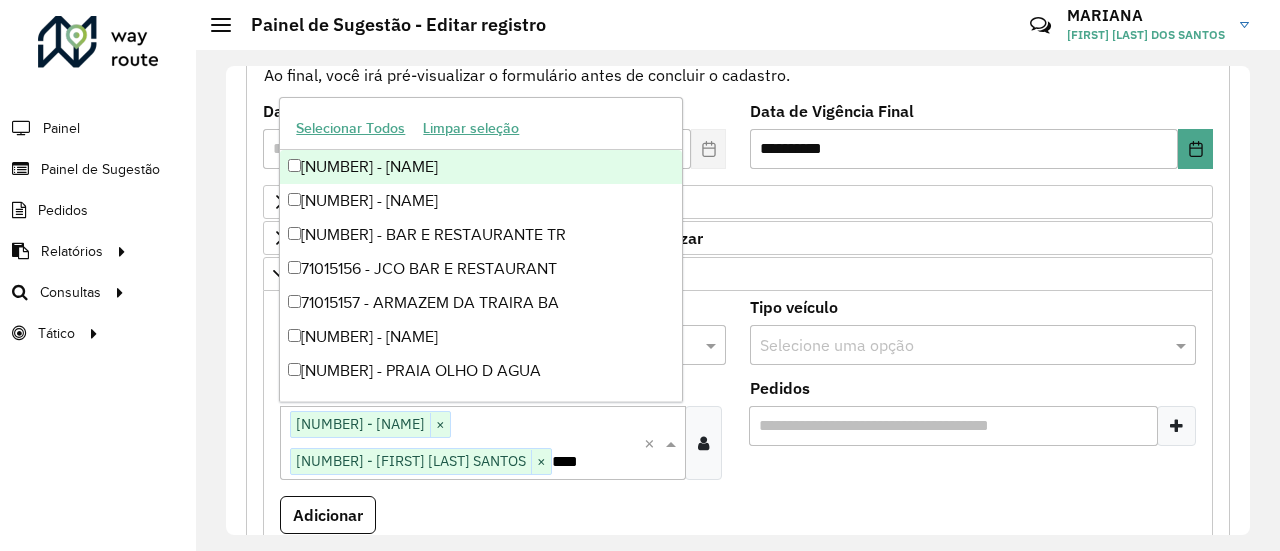 type on "*****" 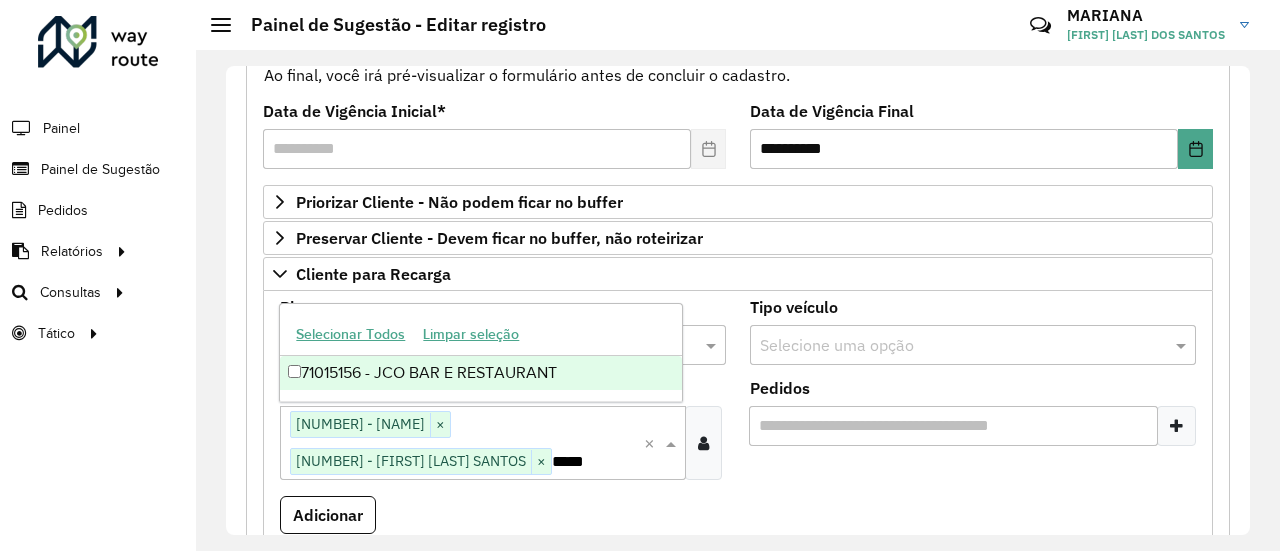 click on "71015156 - JCO BAR E RESTAURANT" at bounding box center (481, 373) 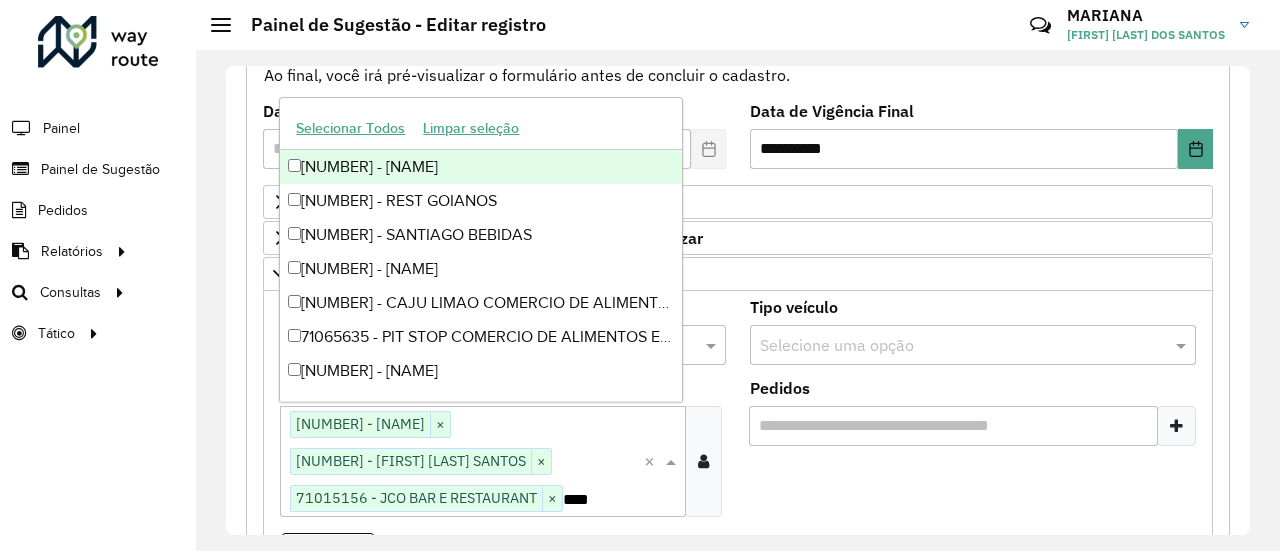 type on "*****" 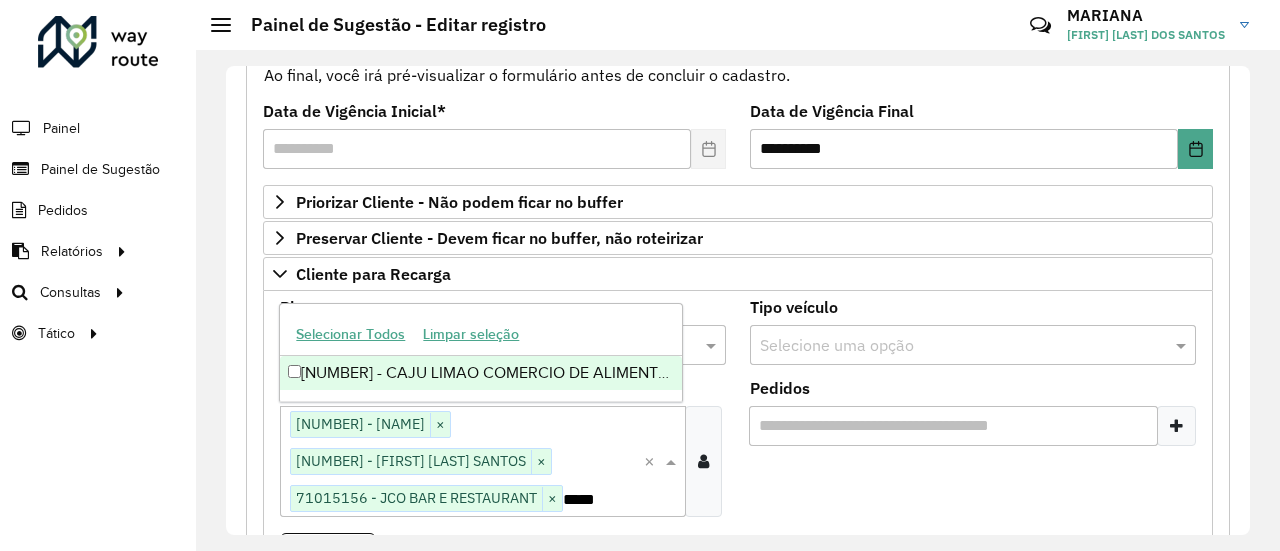 click on "[NUMBER] - CAJU LIMAO COMERCIO DE ALIMENTOS LTDA" at bounding box center (481, 373) 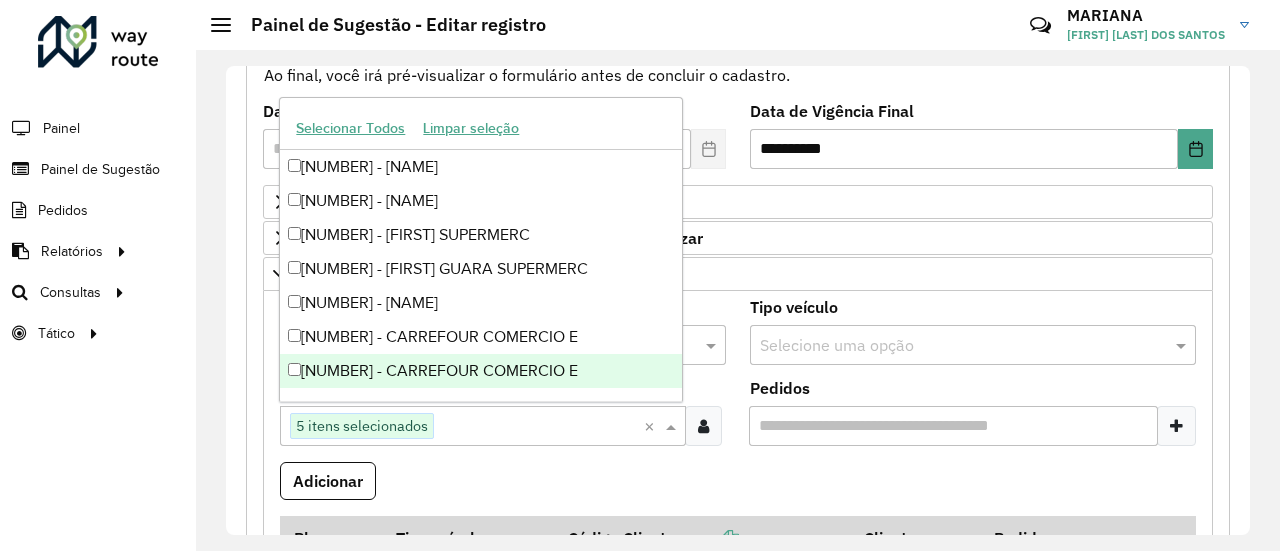 click on "[NUMBER] - CARREFOUR COMERCIO E" at bounding box center [481, 371] 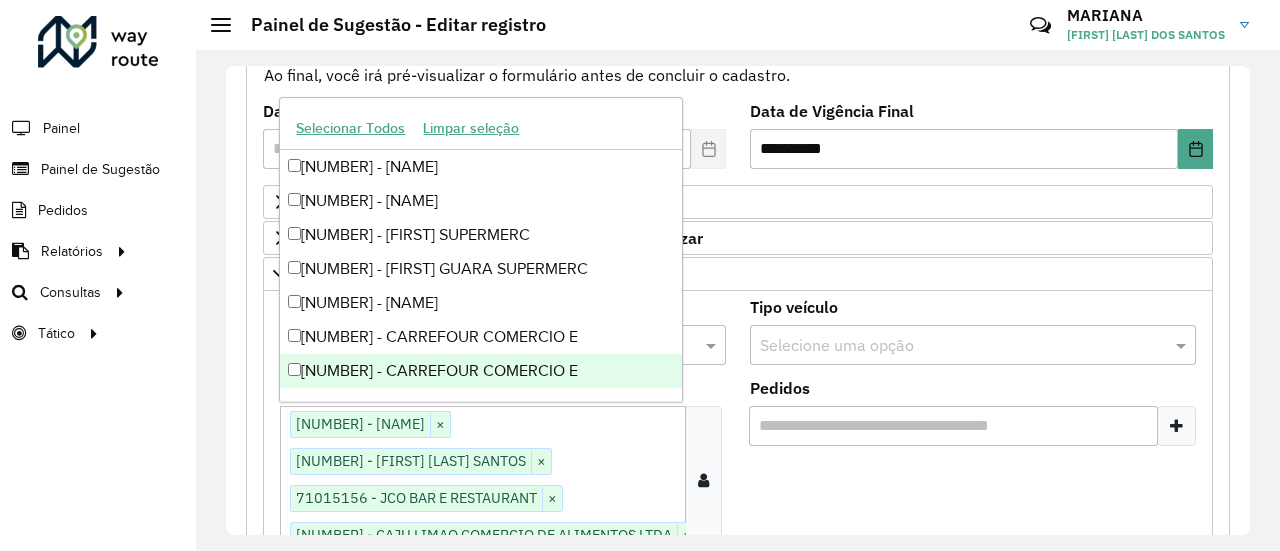 click on "[NUMBER] - CARREFOUR COMERCIO E" at bounding box center (481, 371) 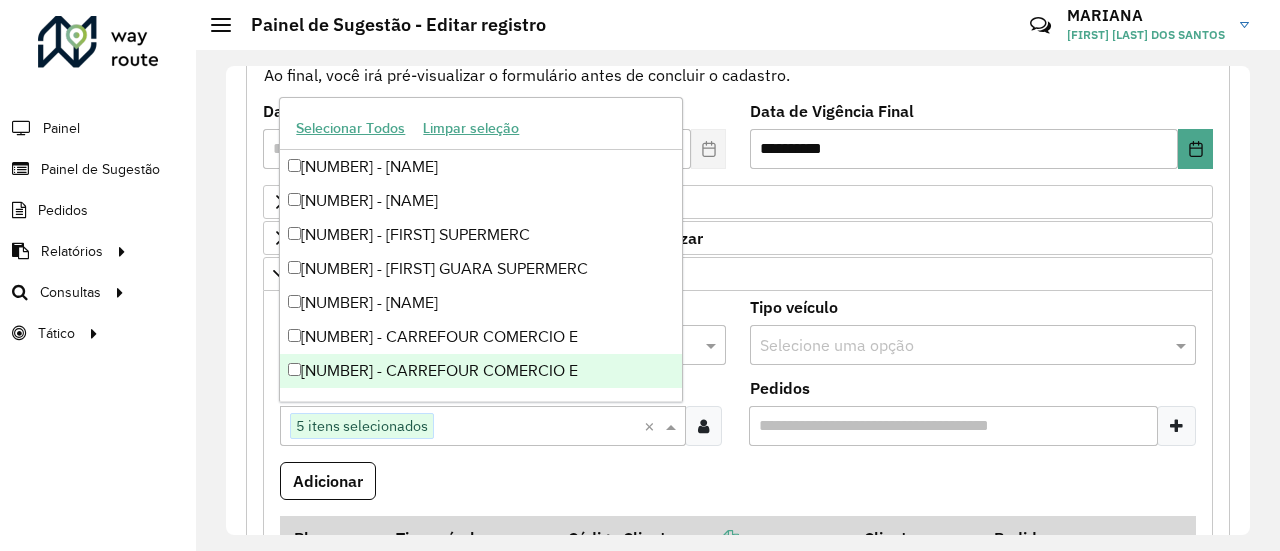 click on "[NUMBER] - CARREFOUR COMERCIO E" at bounding box center (481, 371) 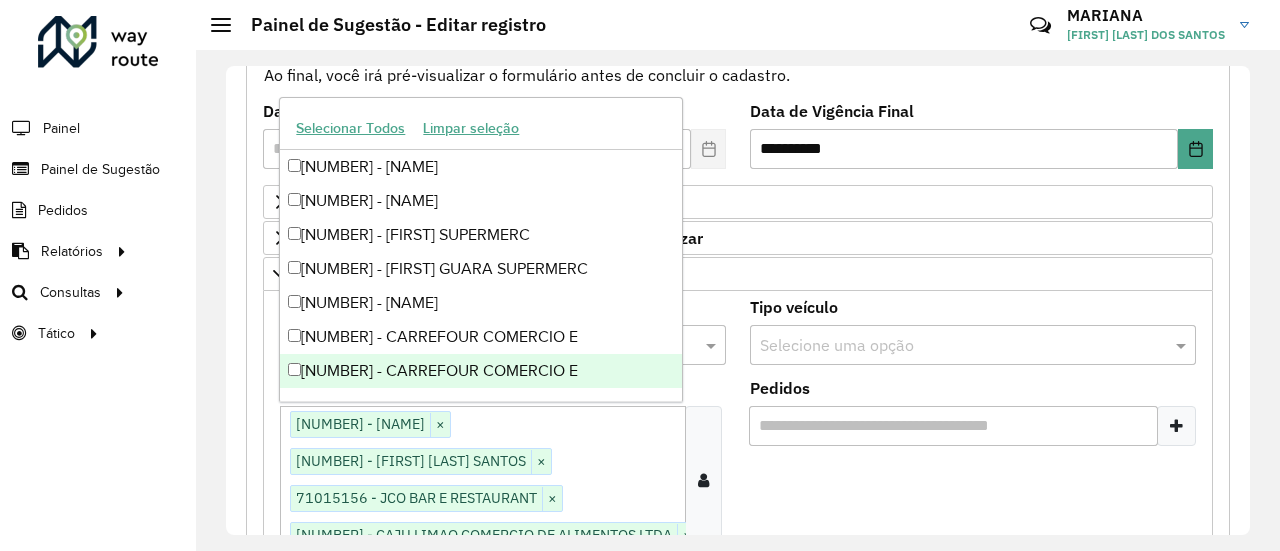 click on "[NUMBER] - CARREFOUR COMERCIO E" at bounding box center (481, 371) 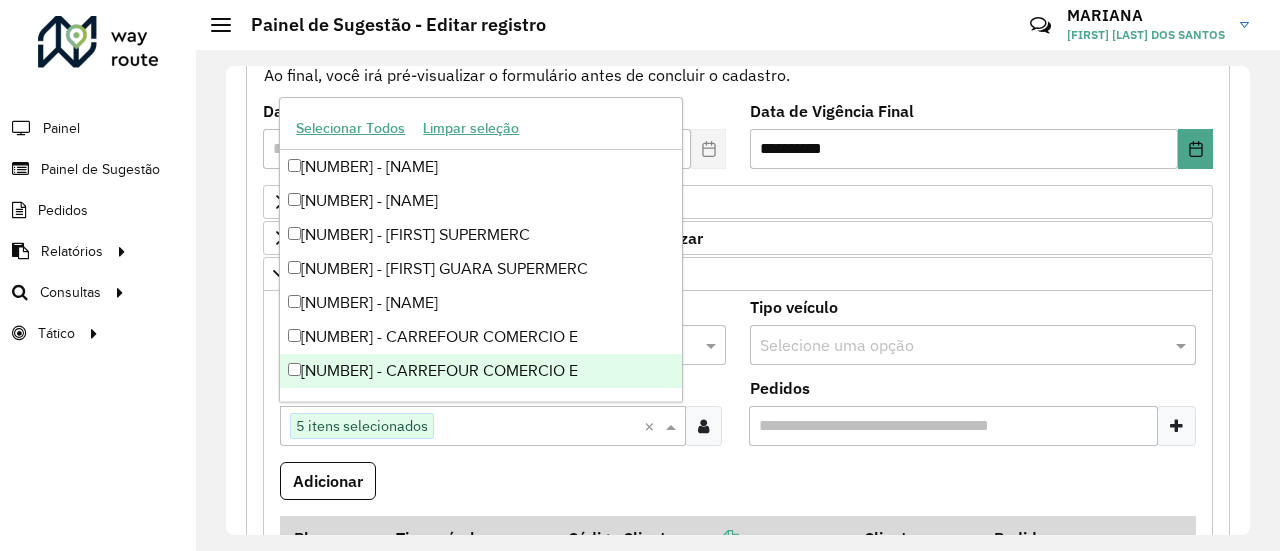 click on "[NUMBER] - CARREFOUR COMERCIO E" at bounding box center [481, 371] 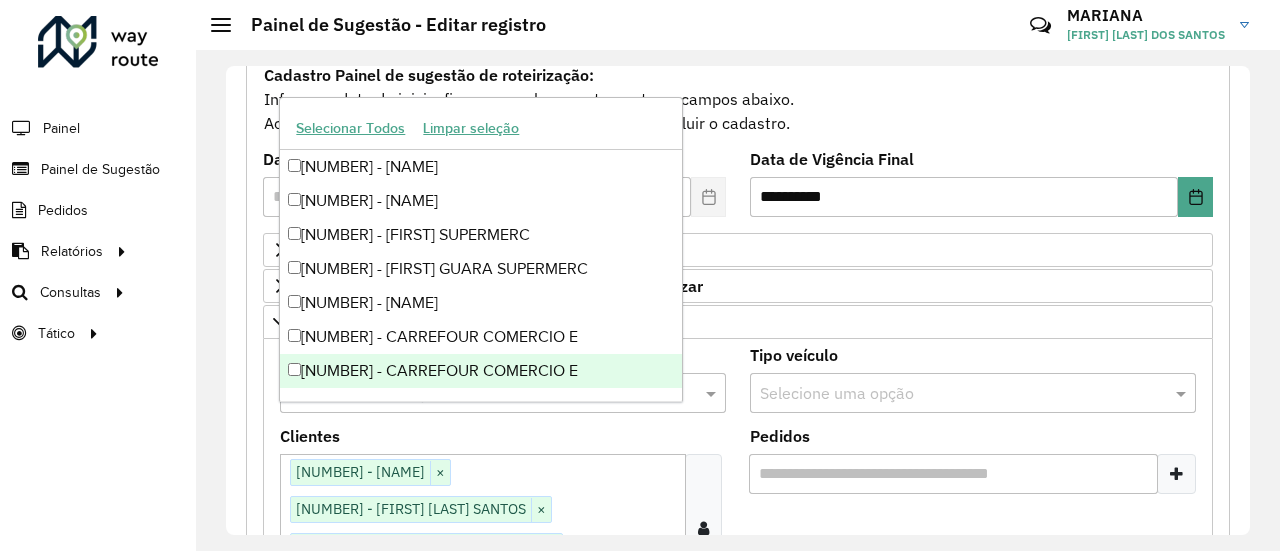 scroll, scrollTop: 193, scrollLeft: 0, axis: vertical 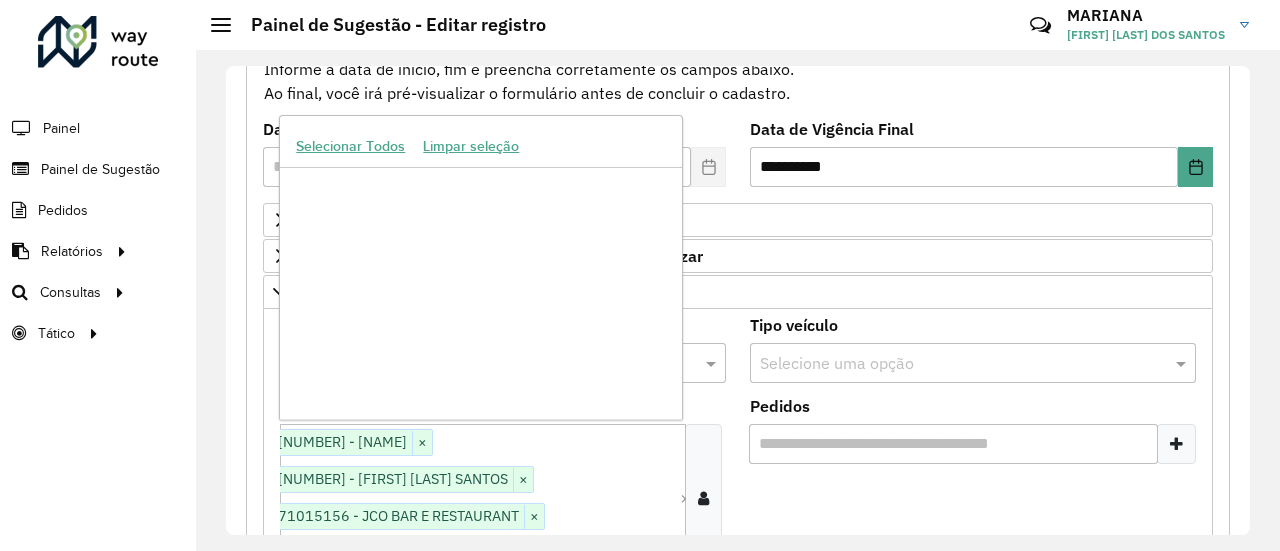 click on "Clique no botão para buscar clientes [NUMBER] - AVENIDA DO ESPETINHO × [NUMBER] - [FIRST] [LAST] SANTOS × [NUMBER] - JCO BAR E RESTAURANT × [NUMBER] - CAJU LIMAO COMERCIO DE ALIMENTOS LTDA ×" at bounding box center (471, 498) 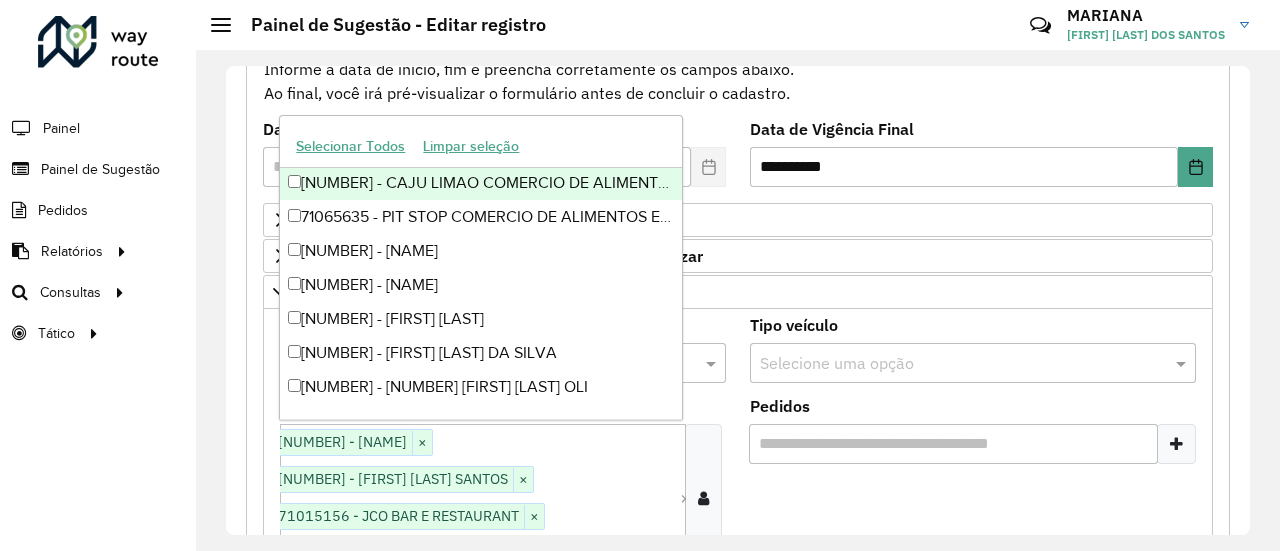 scroll, scrollTop: 0, scrollLeft: 18, axis: horizontal 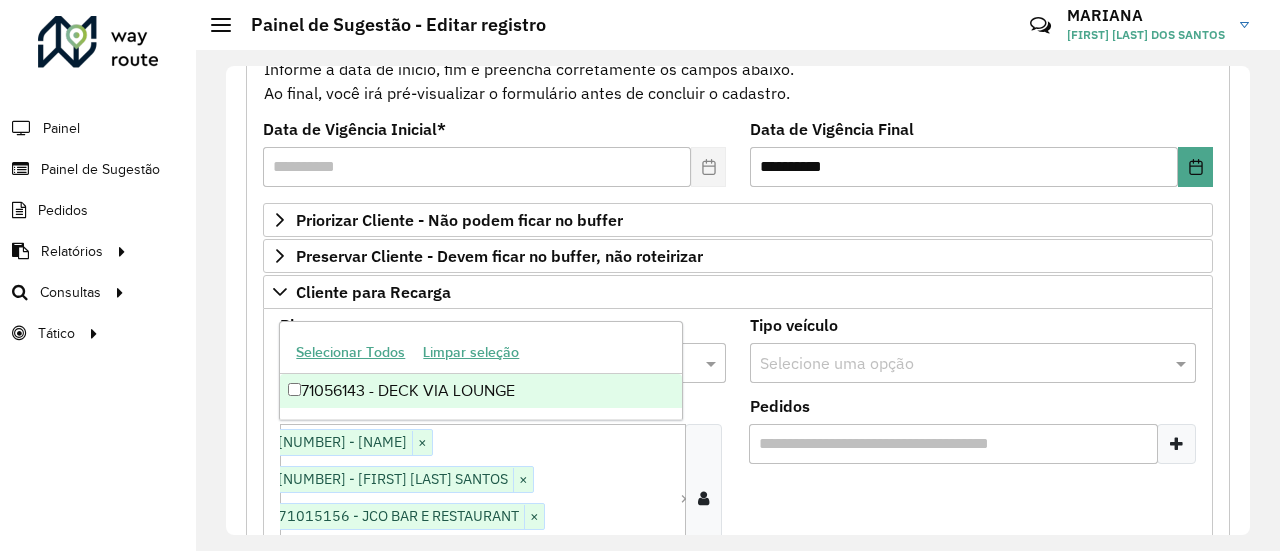 type on "*****" 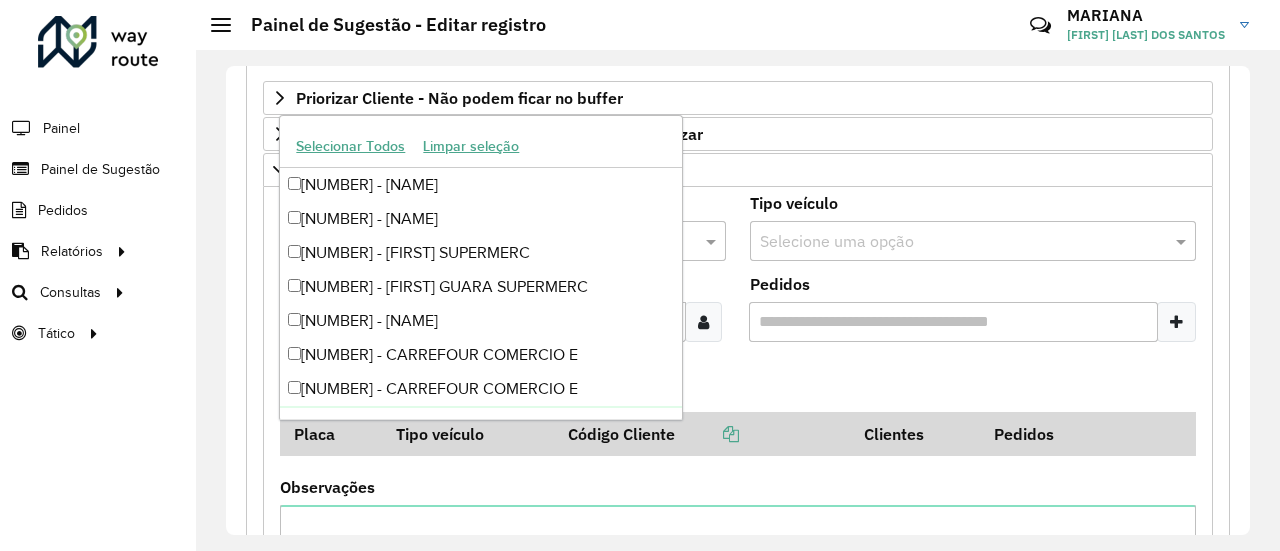 scroll, scrollTop: 346, scrollLeft: 0, axis: vertical 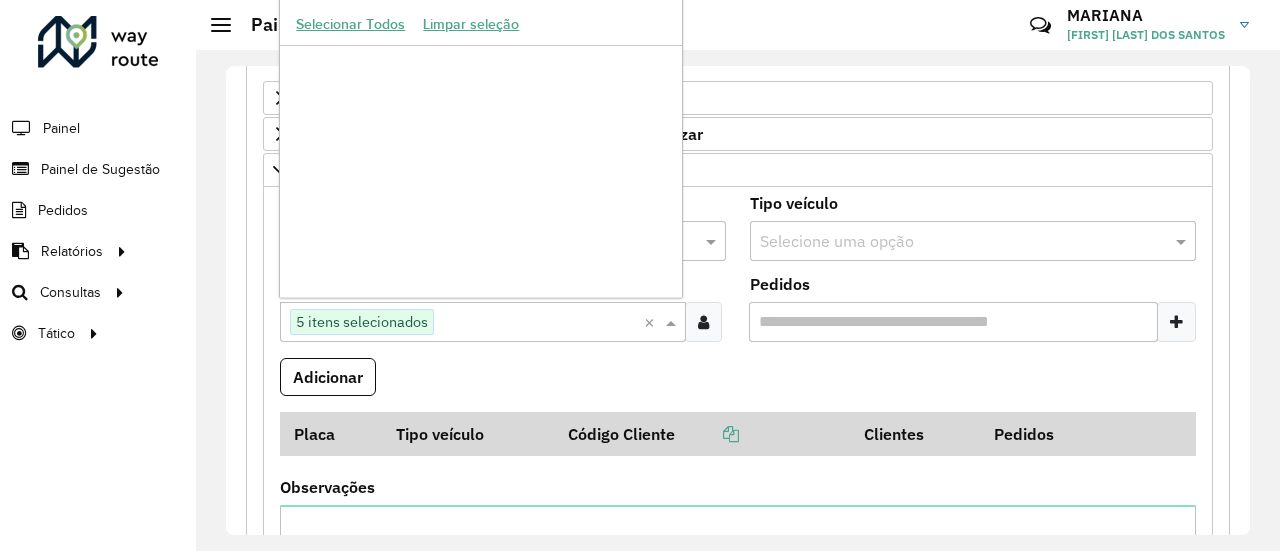 click at bounding box center [538, 323] 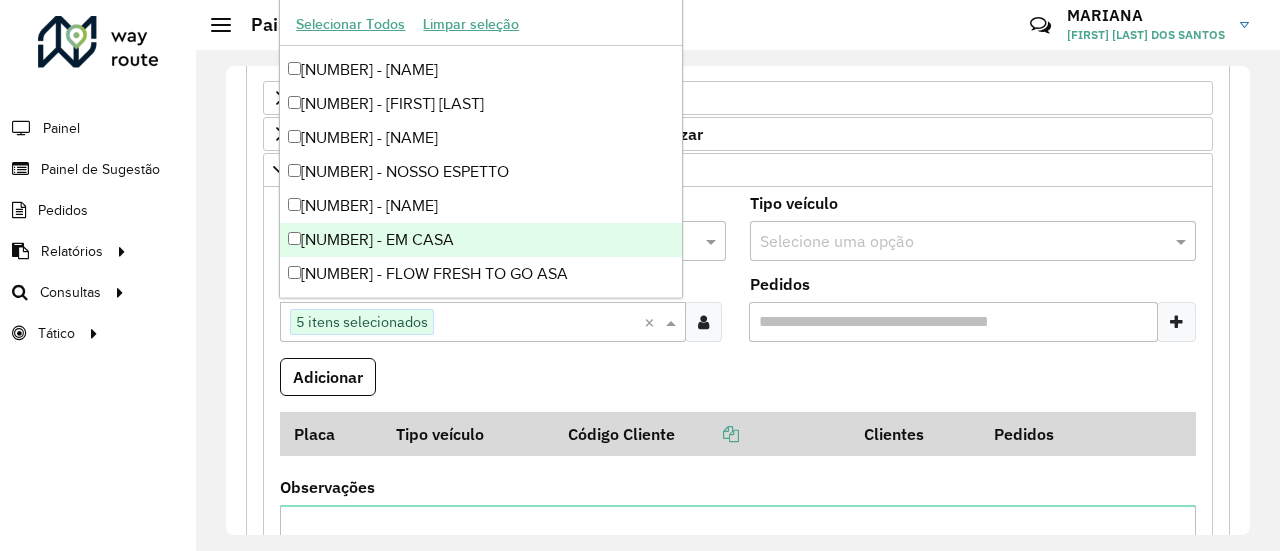 scroll, scrollTop: 995852, scrollLeft: 0, axis: vertical 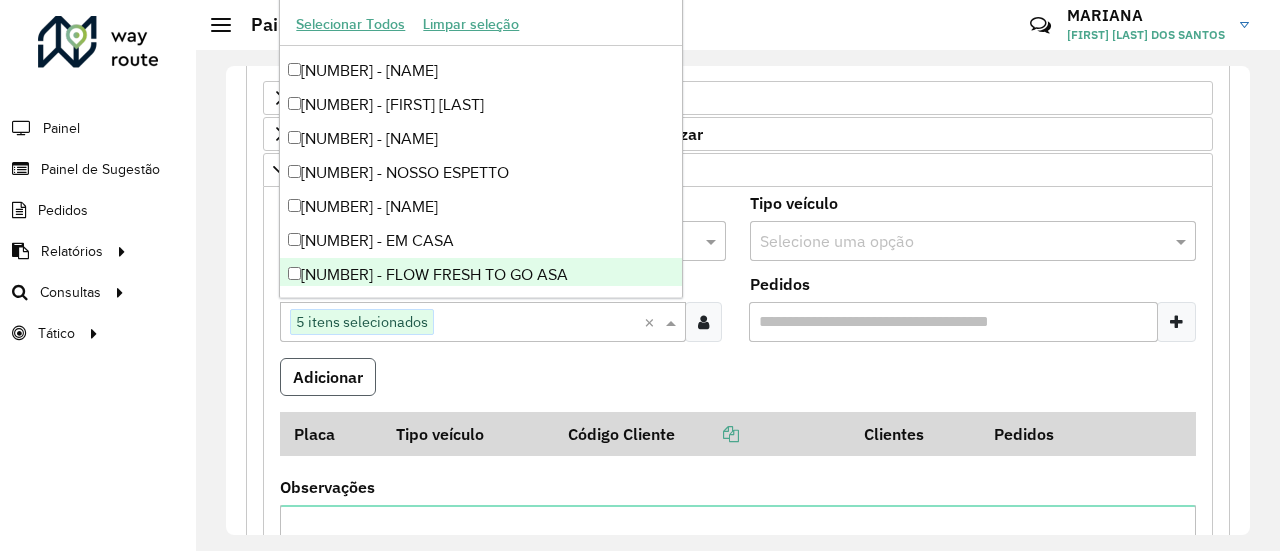 click on "Adicionar" at bounding box center (328, 377) 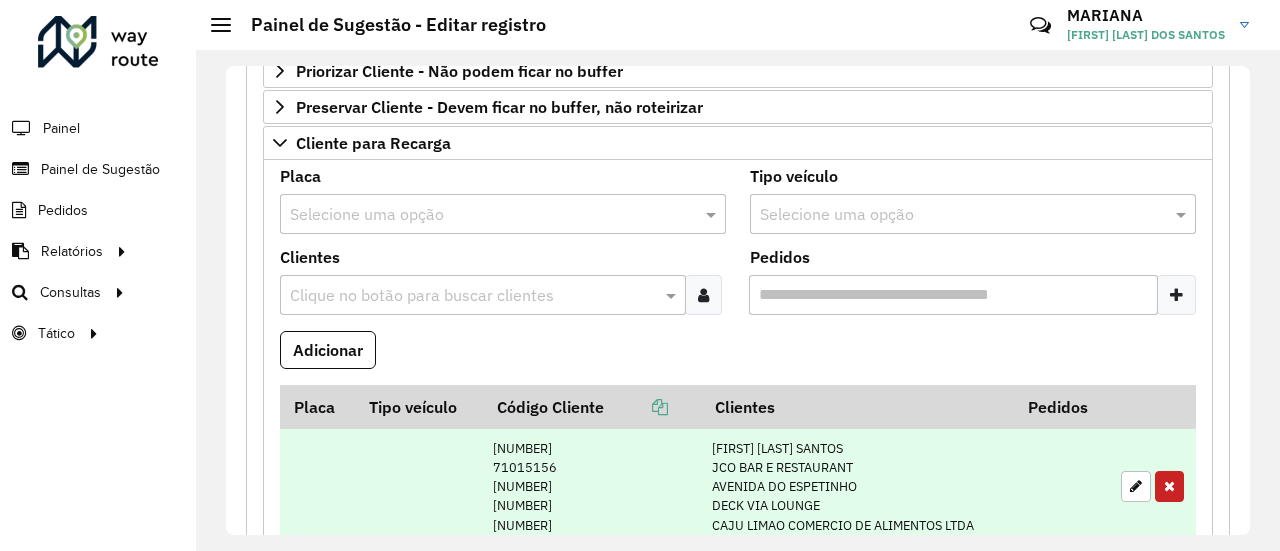 scroll, scrollTop: 372, scrollLeft: 0, axis: vertical 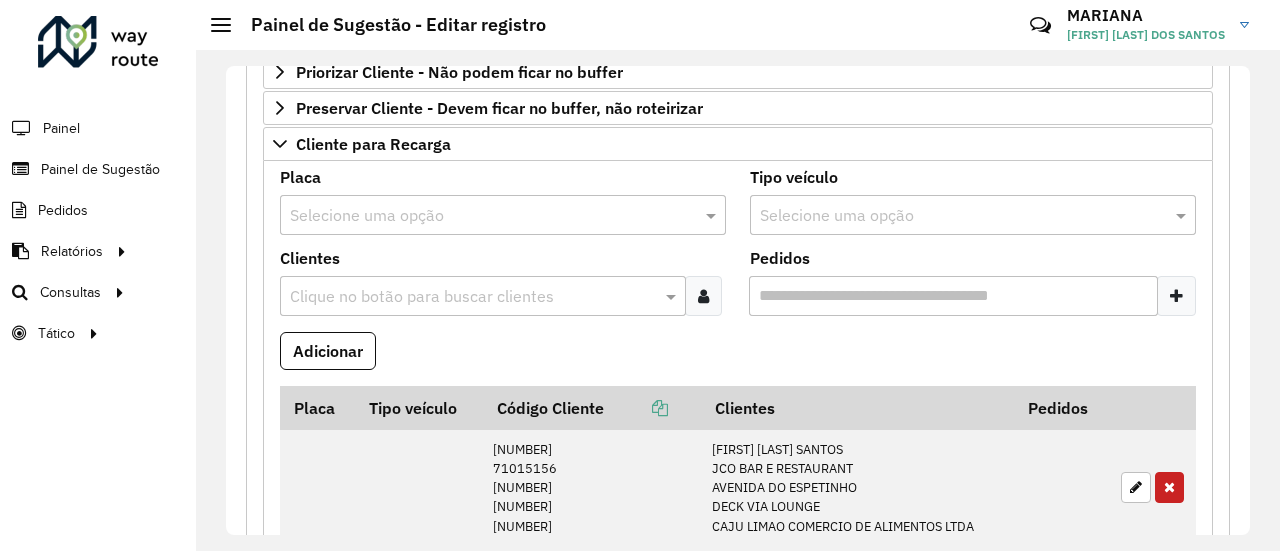 click at bounding box center [472, 297] 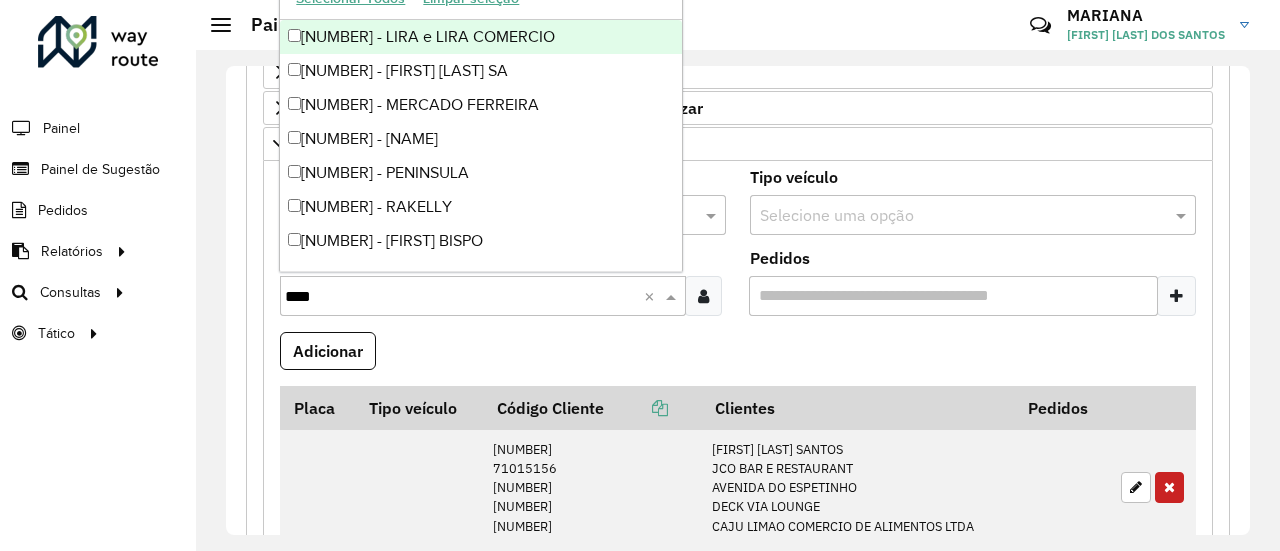 type on "*****" 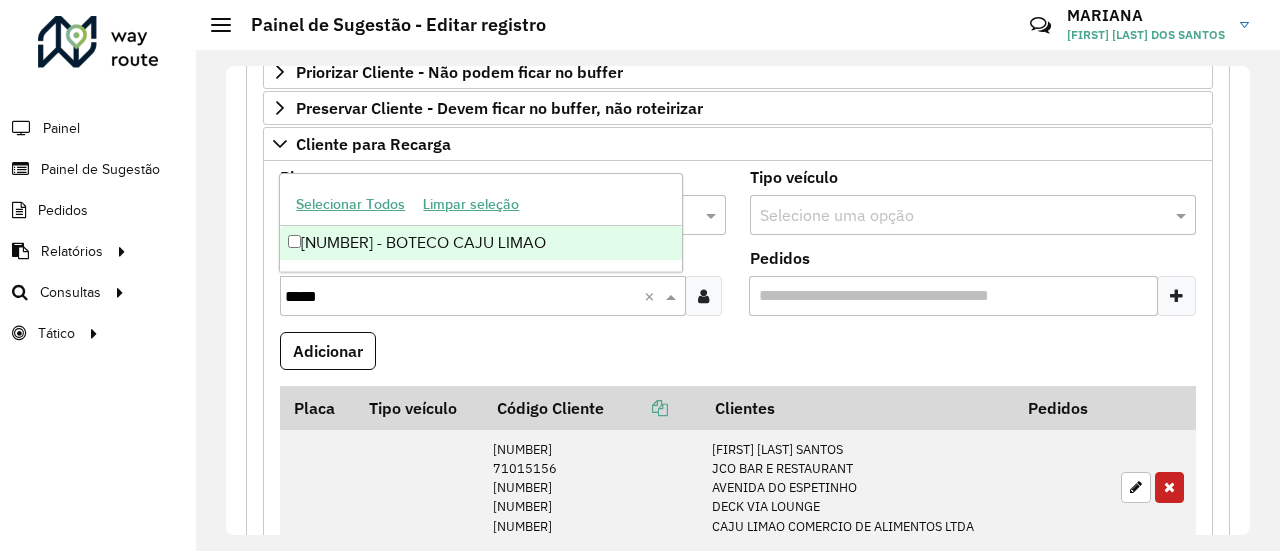 click on "[NUMBER] - BOTECO CAJU LIMAO" at bounding box center [481, 243] 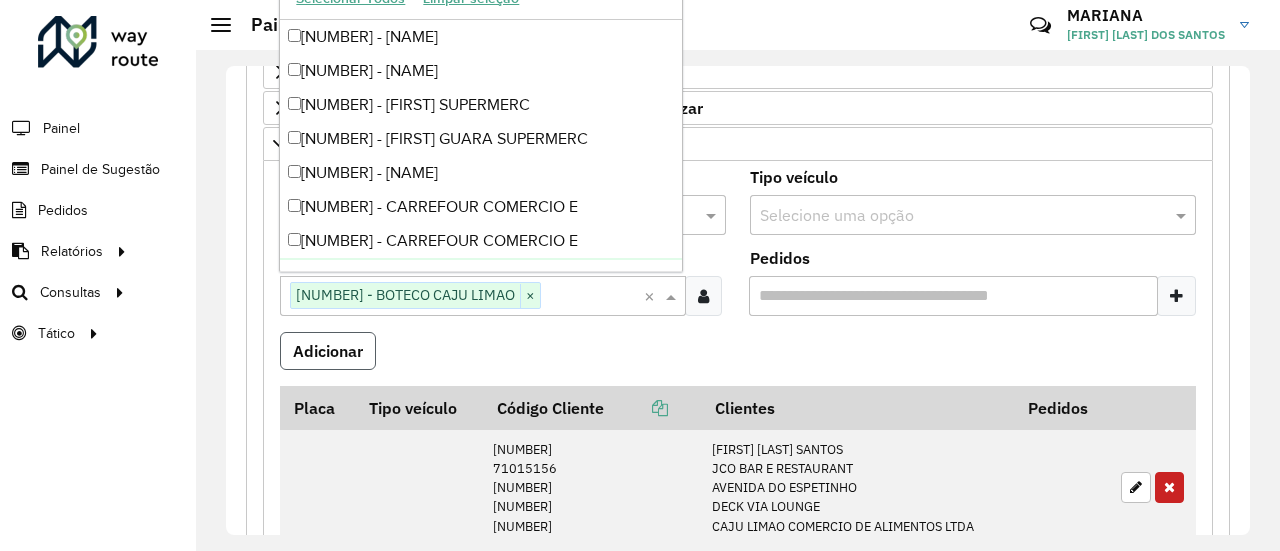 click on "Adicionar" at bounding box center [328, 351] 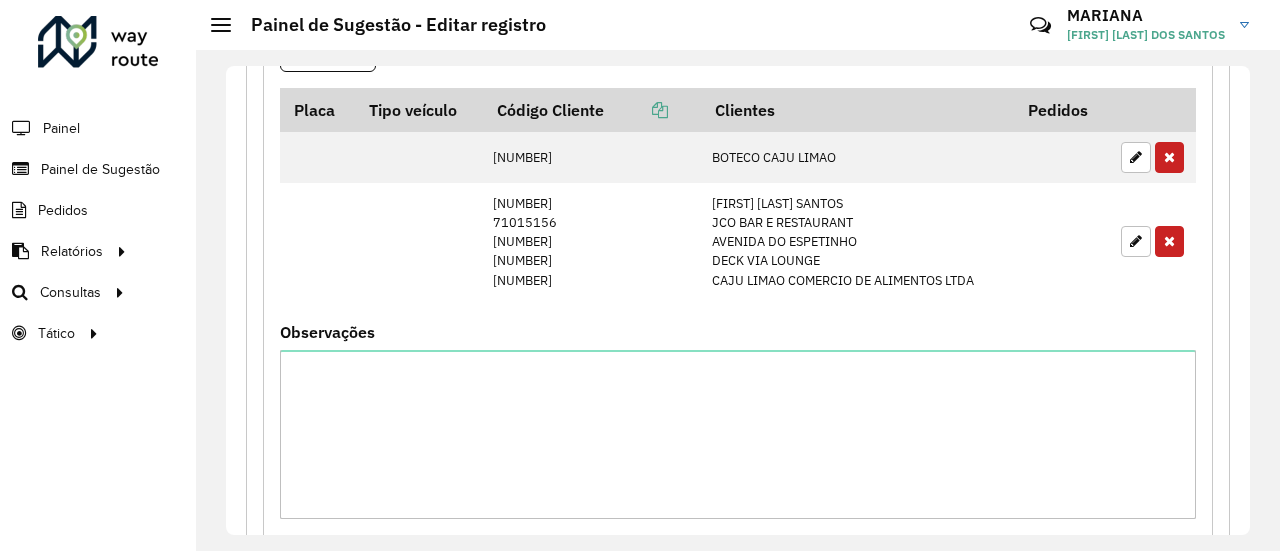 scroll, scrollTop: 786, scrollLeft: 0, axis: vertical 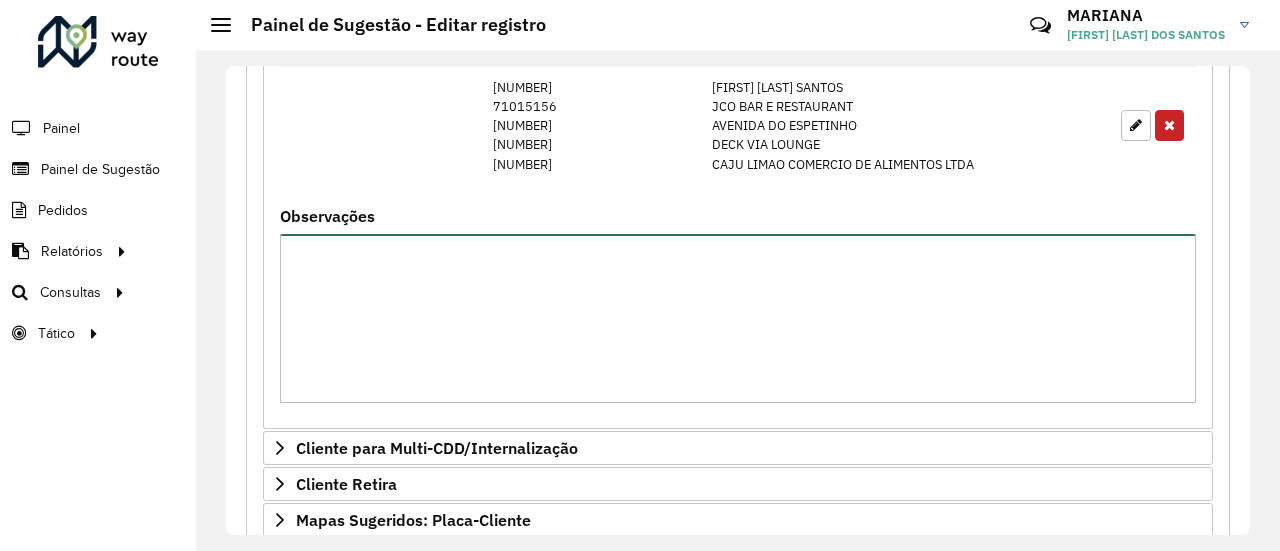 click on "Observações" at bounding box center (738, 318) 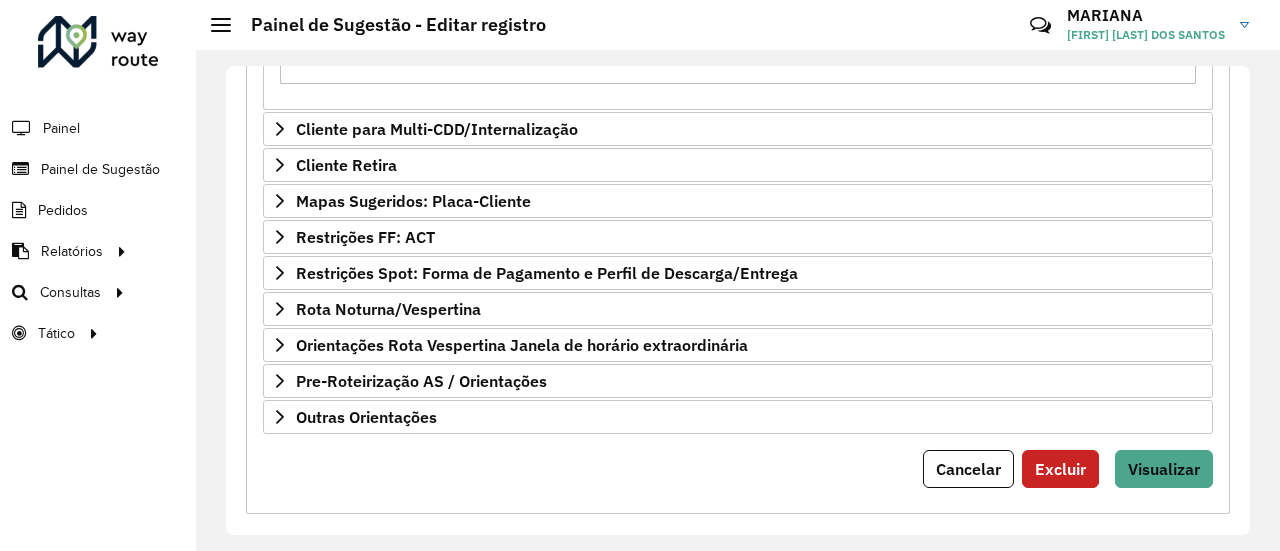 scroll, scrollTop: 1106, scrollLeft: 0, axis: vertical 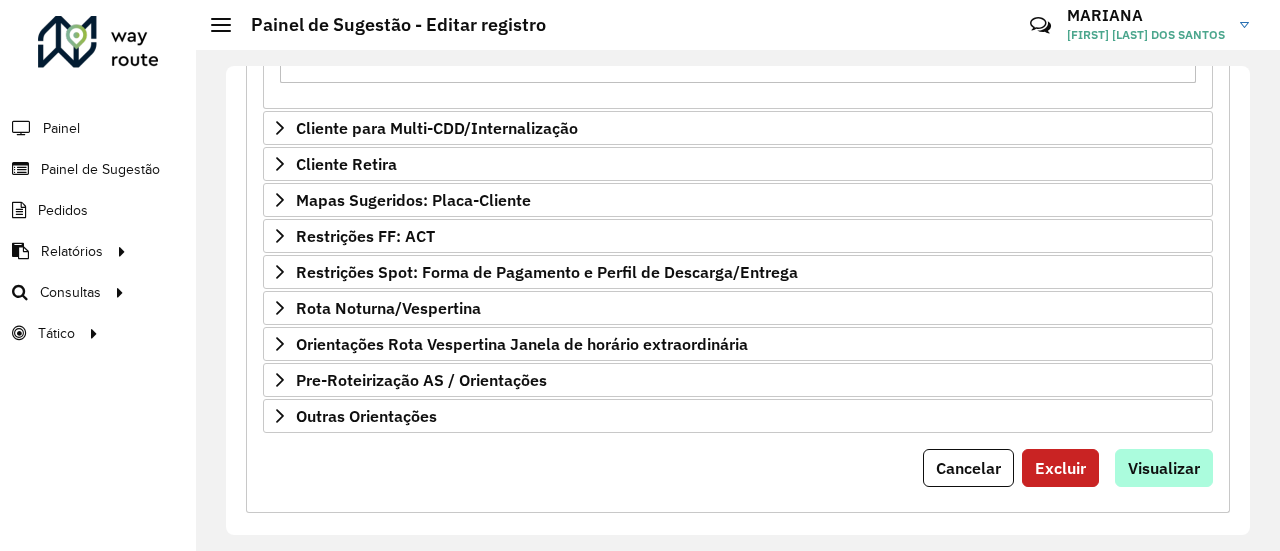 type on "**********" 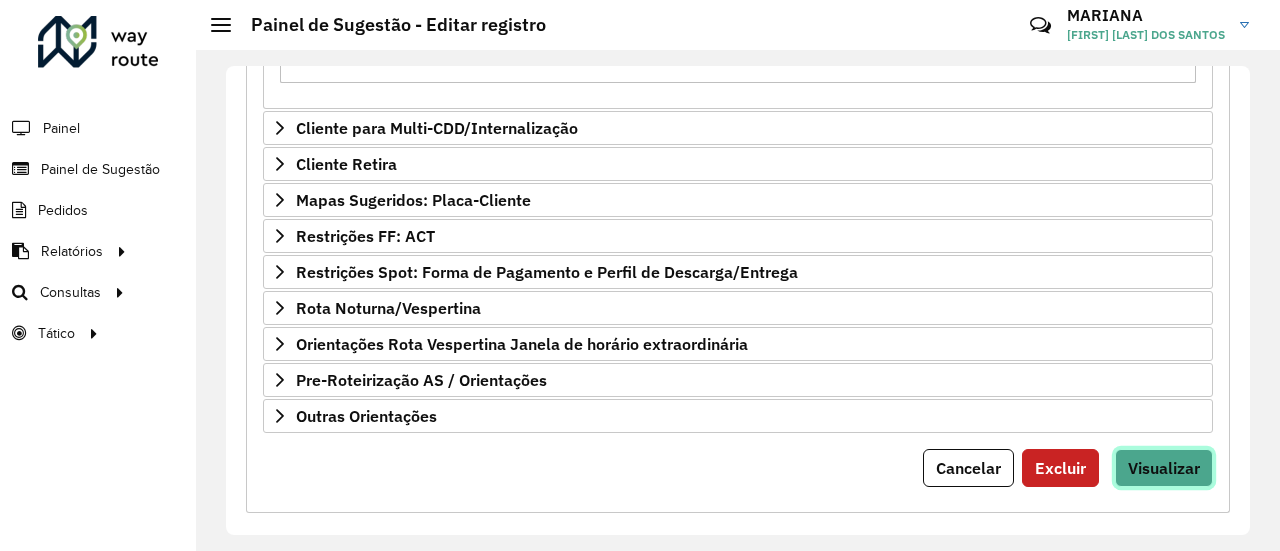 click on "Visualizar" at bounding box center [1164, 468] 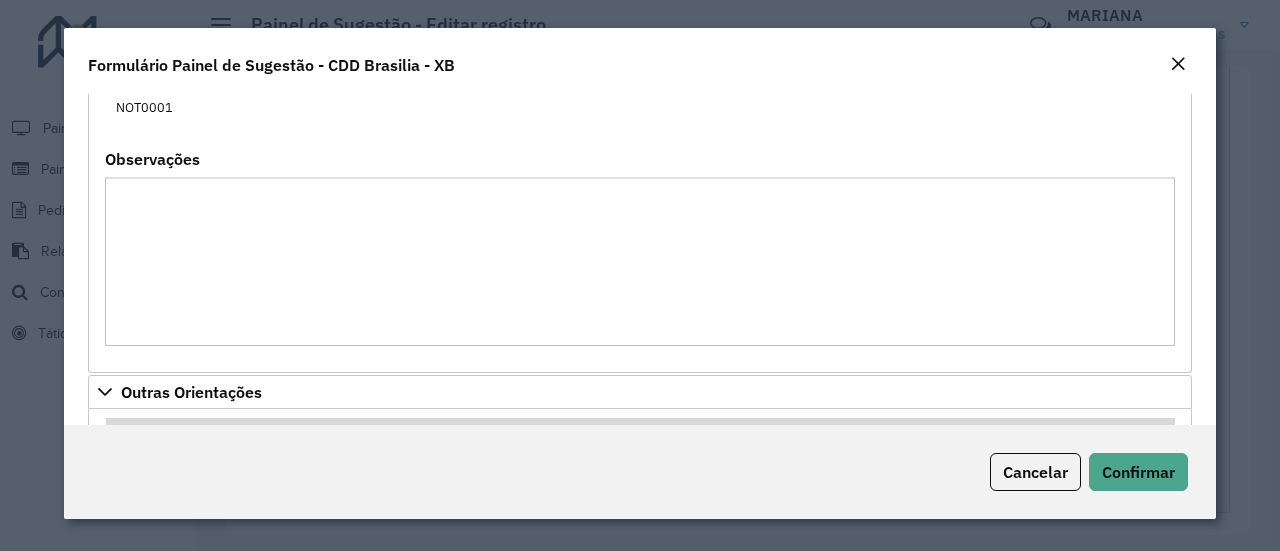 scroll, scrollTop: 1013, scrollLeft: 0, axis: vertical 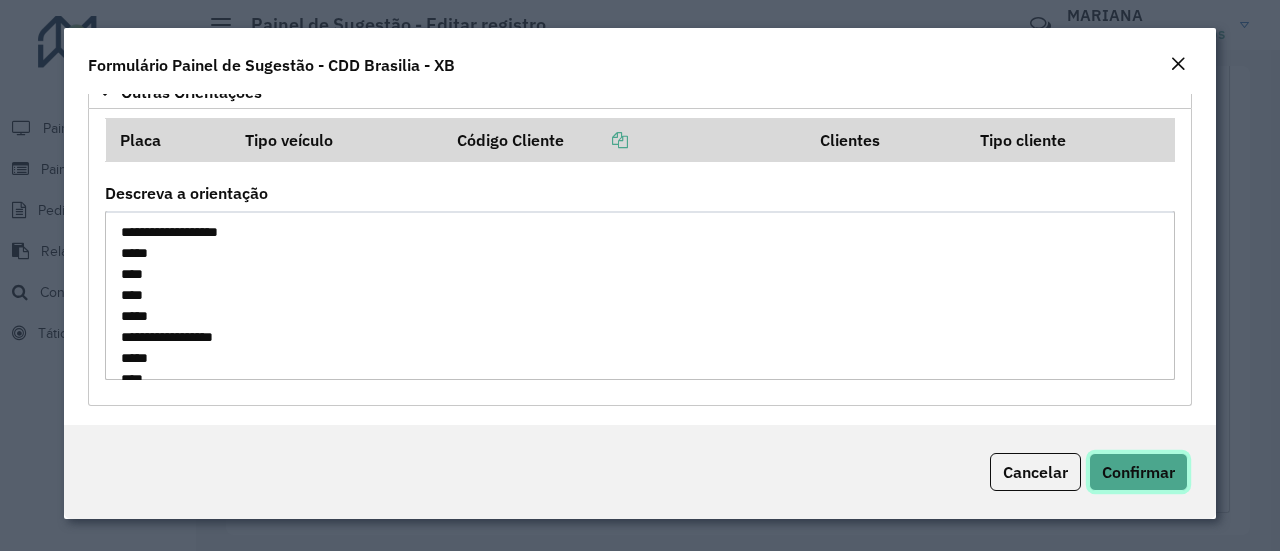 click on "Confirmar" 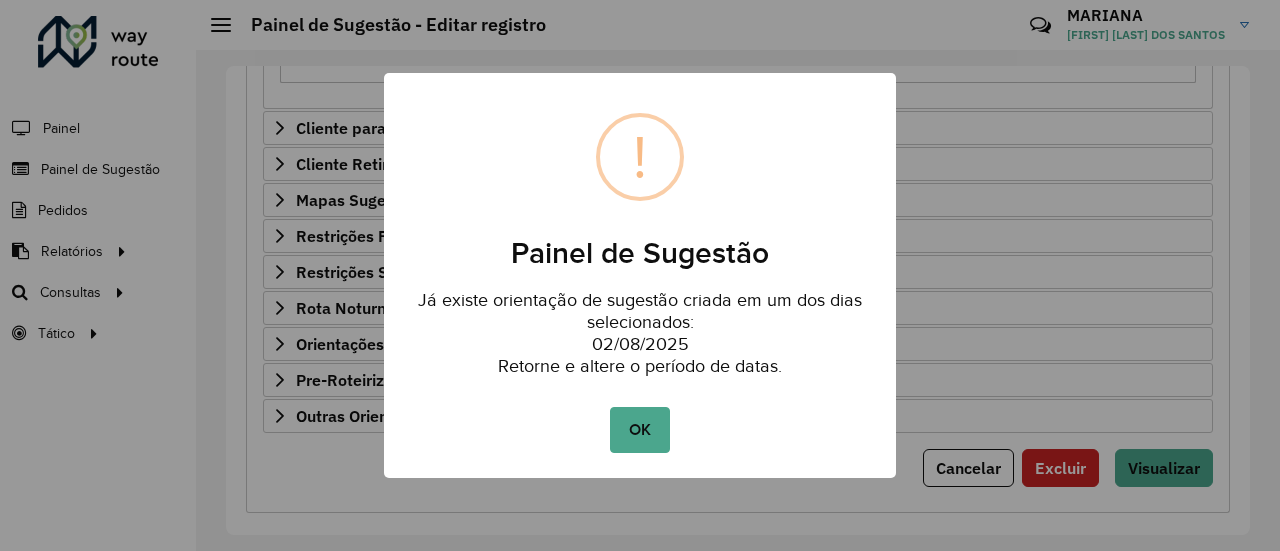 type 